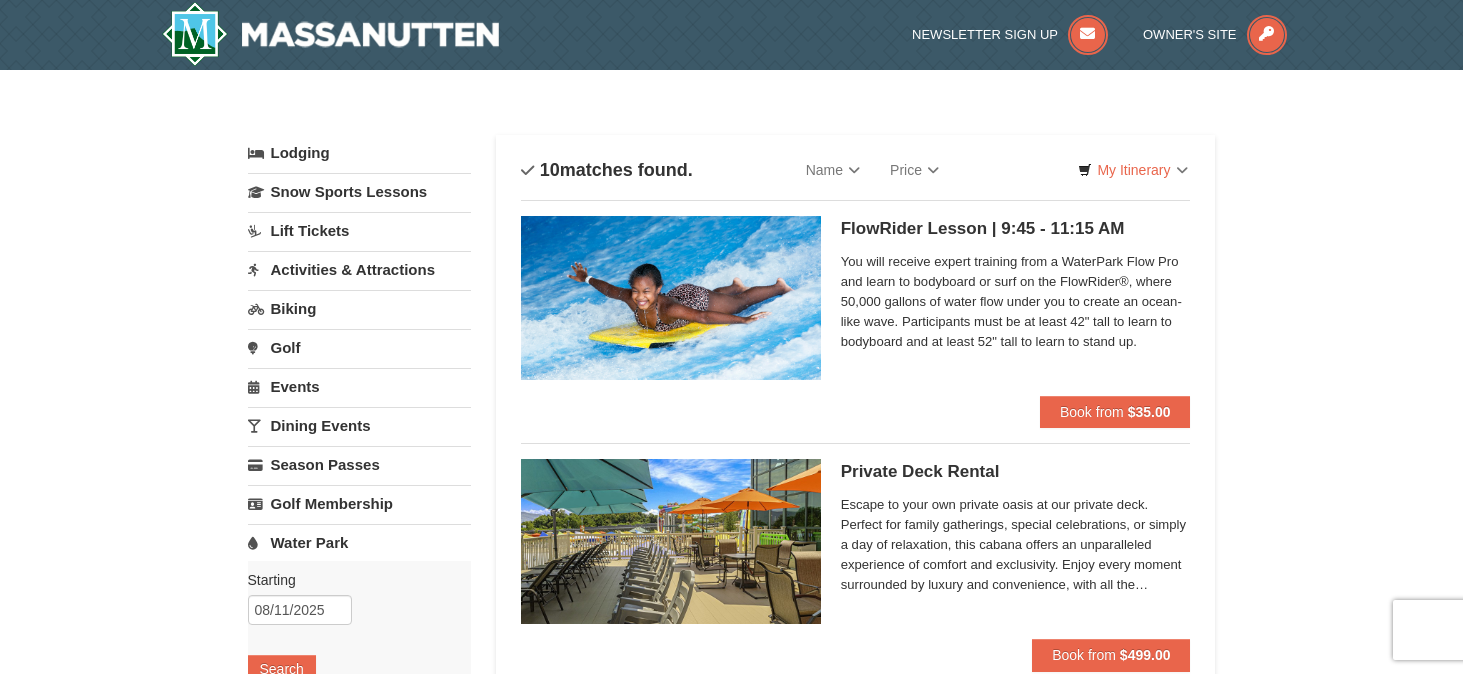 scroll, scrollTop: 0, scrollLeft: 0, axis: both 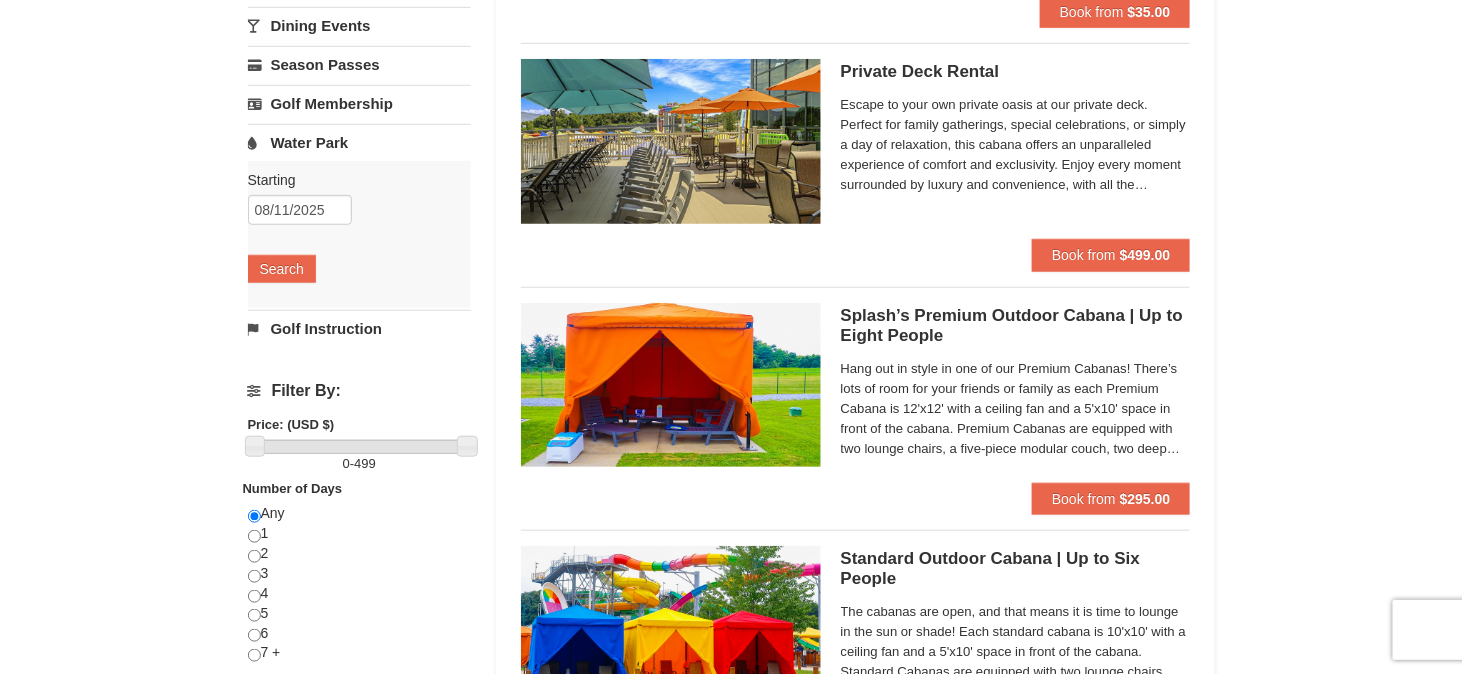 click on "Water Park" at bounding box center [359, 142] 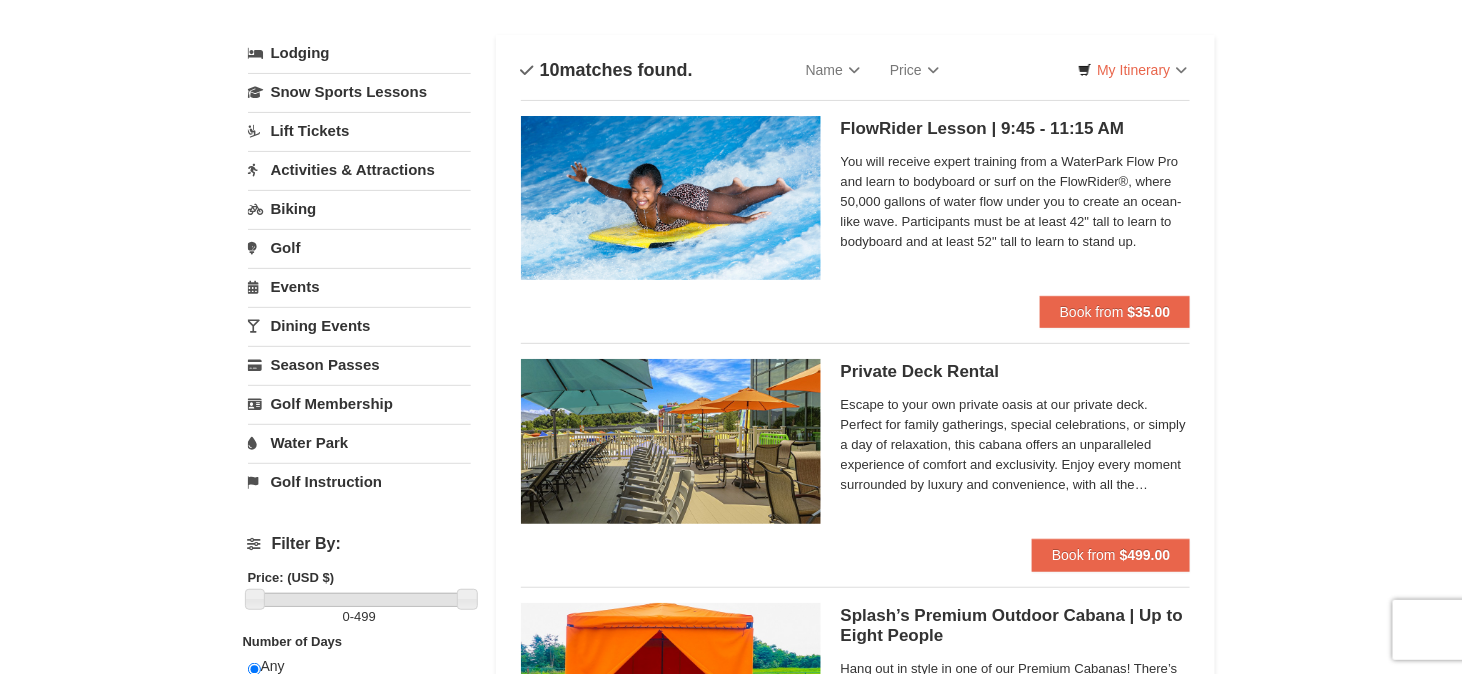 scroll, scrollTop: 0, scrollLeft: 0, axis: both 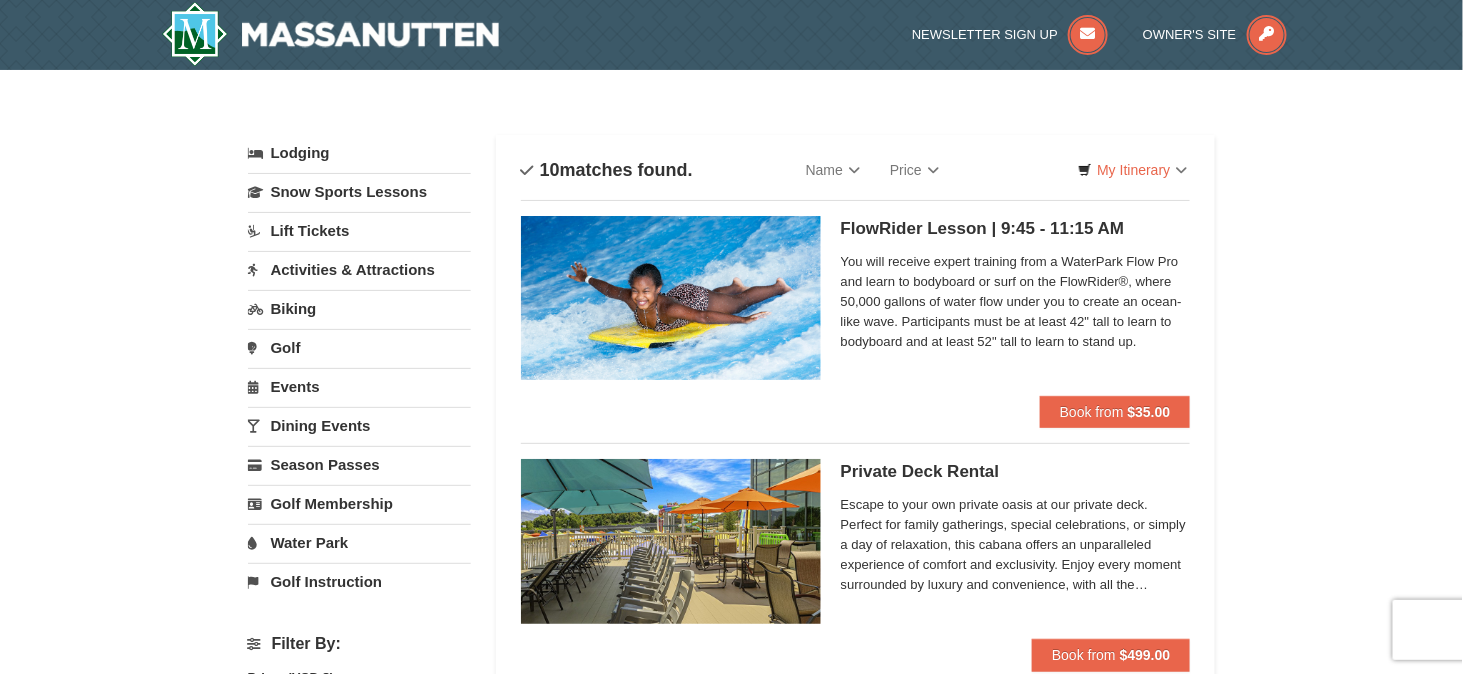click on "Activities & Attractions" at bounding box center [359, 269] 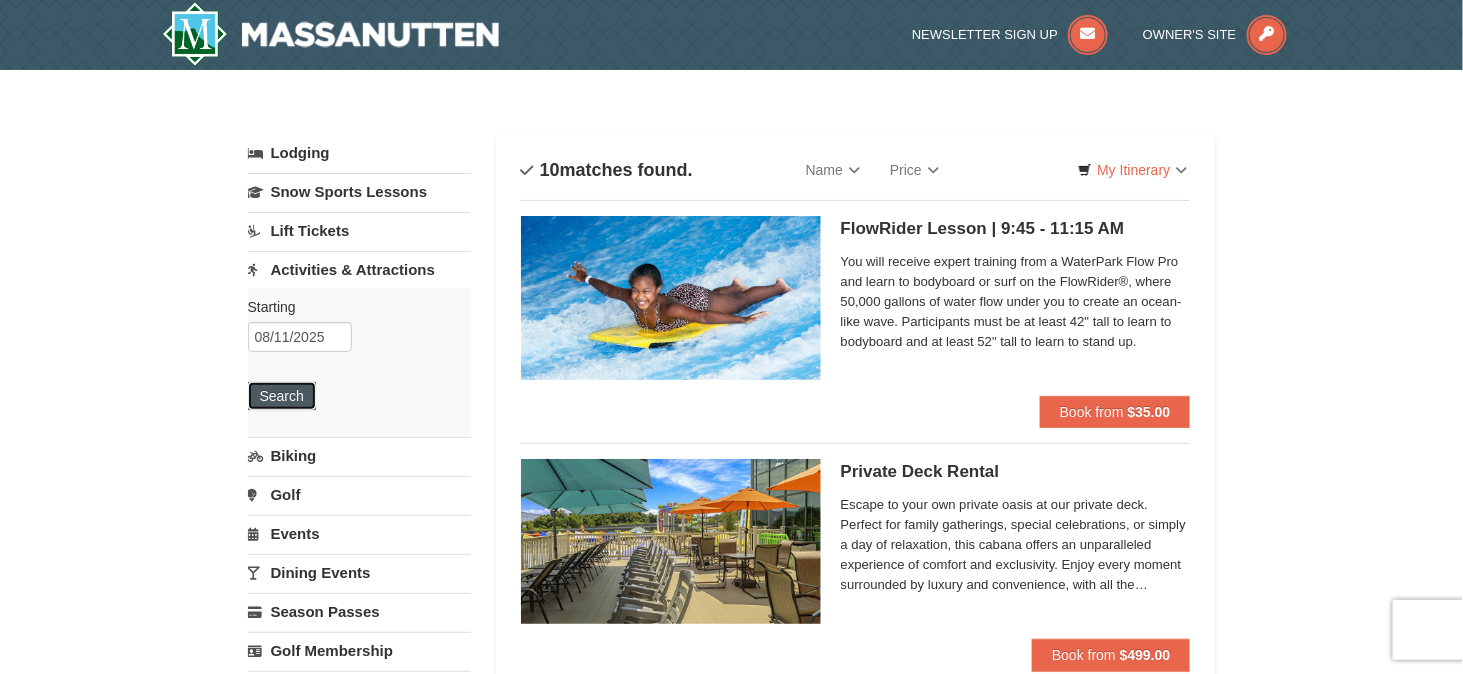 click on "Search" at bounding box center [282, 396] 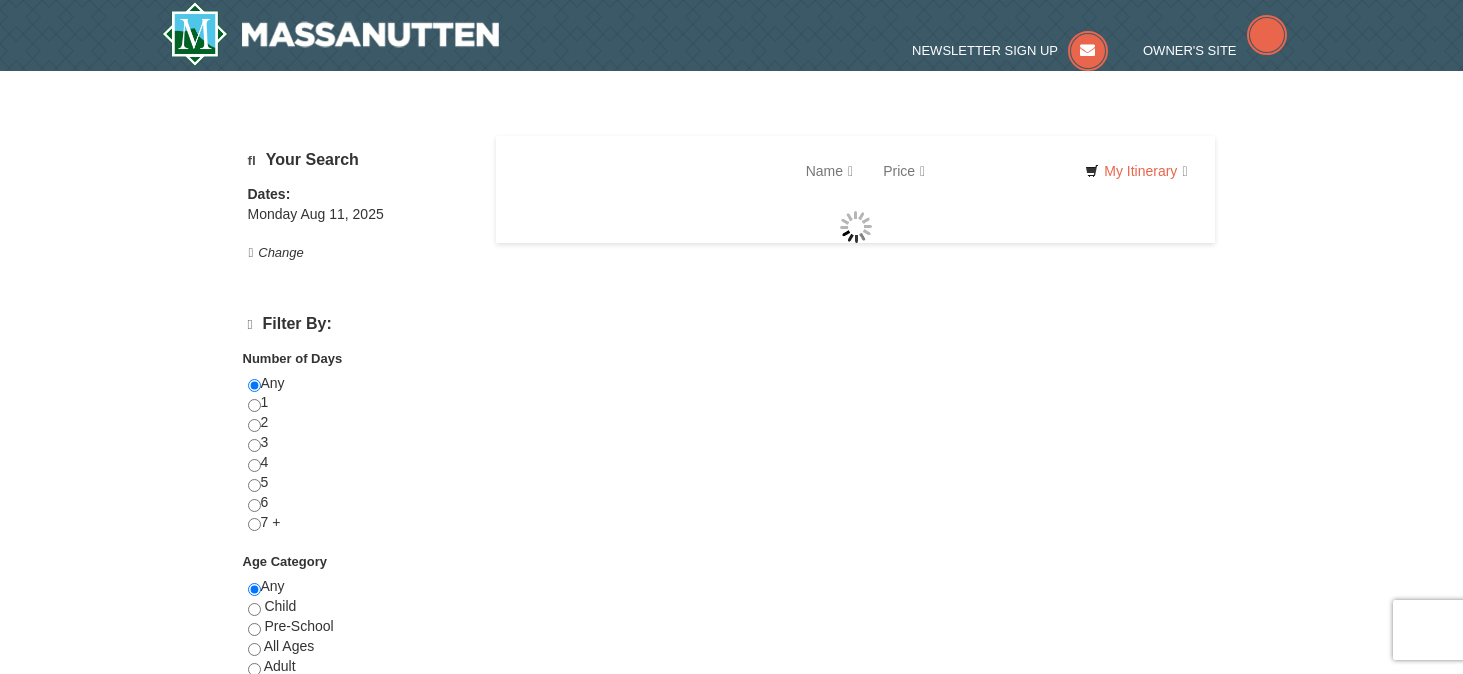 scroll, scrollTop: 0, scrollLeft: 0, axis: both 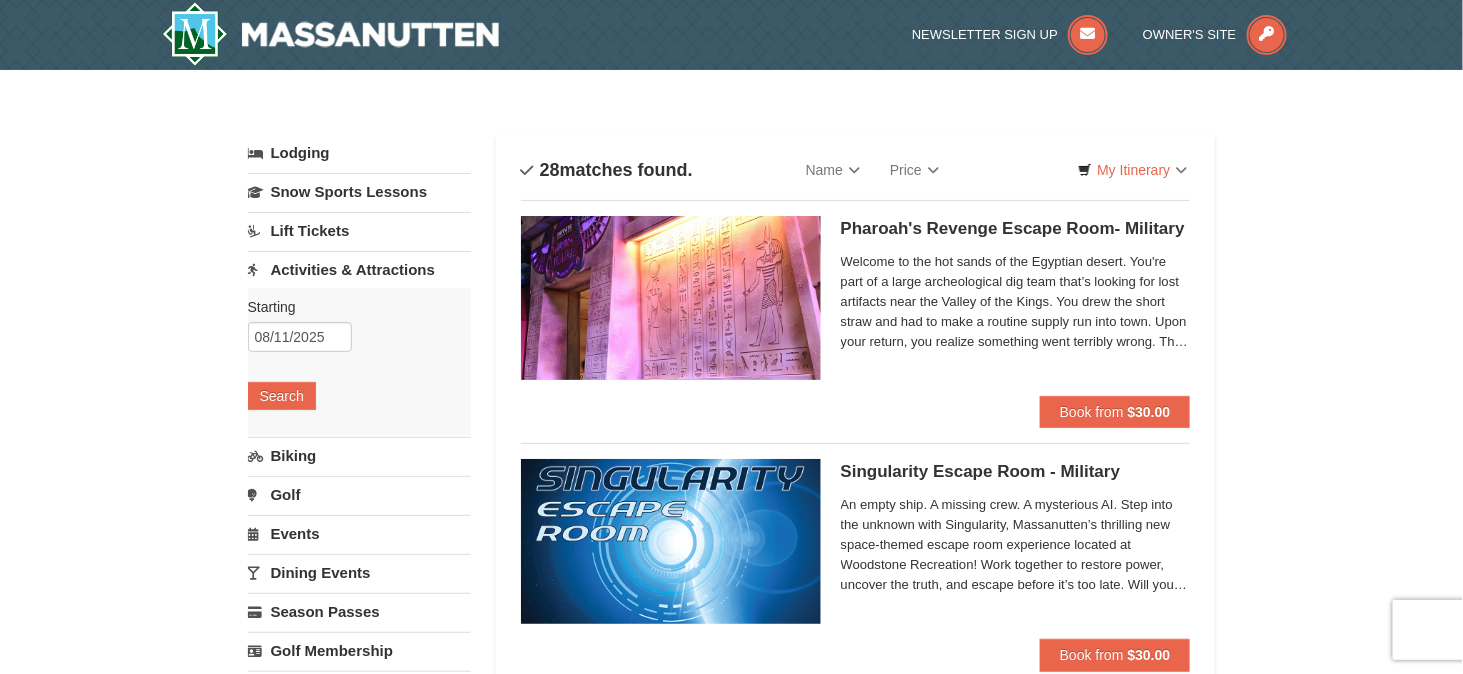 click on "Lodging" at bounding box center [359, 153] 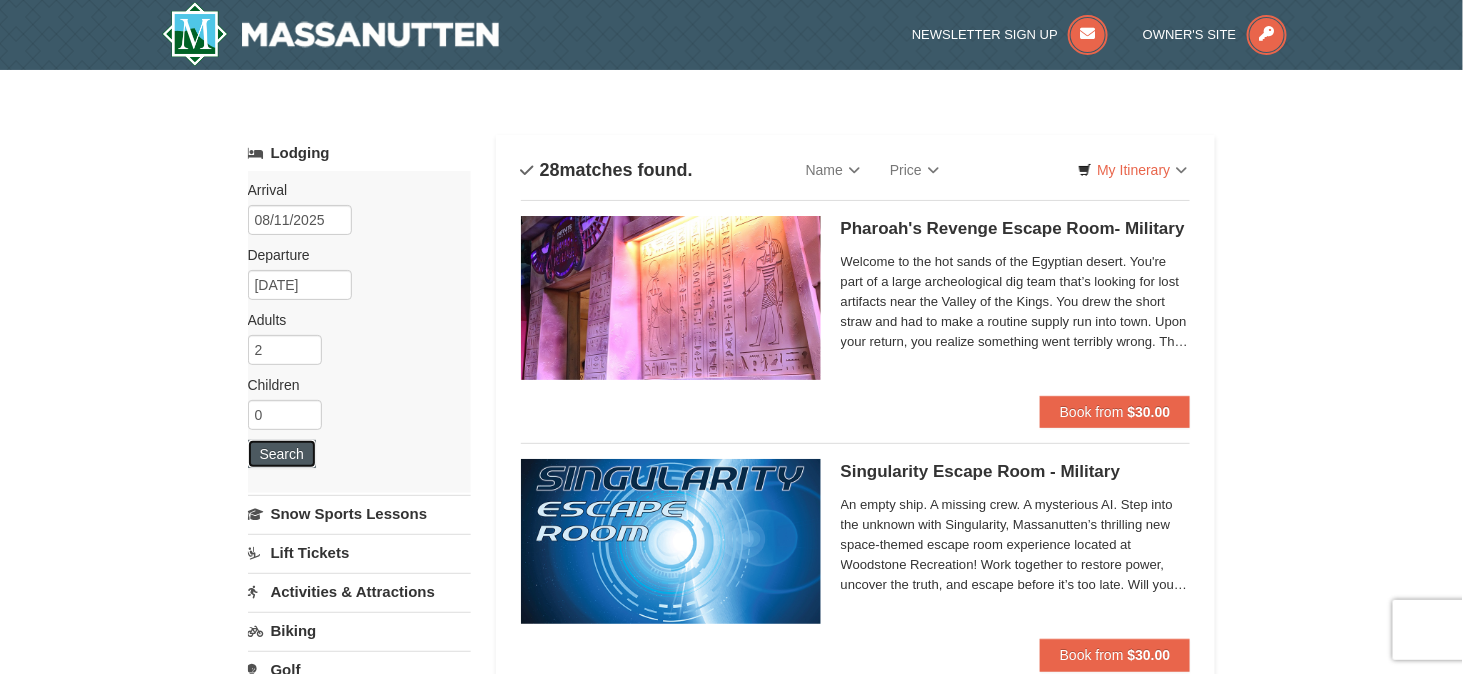 click on "Search" at bounding box center (282, 454) 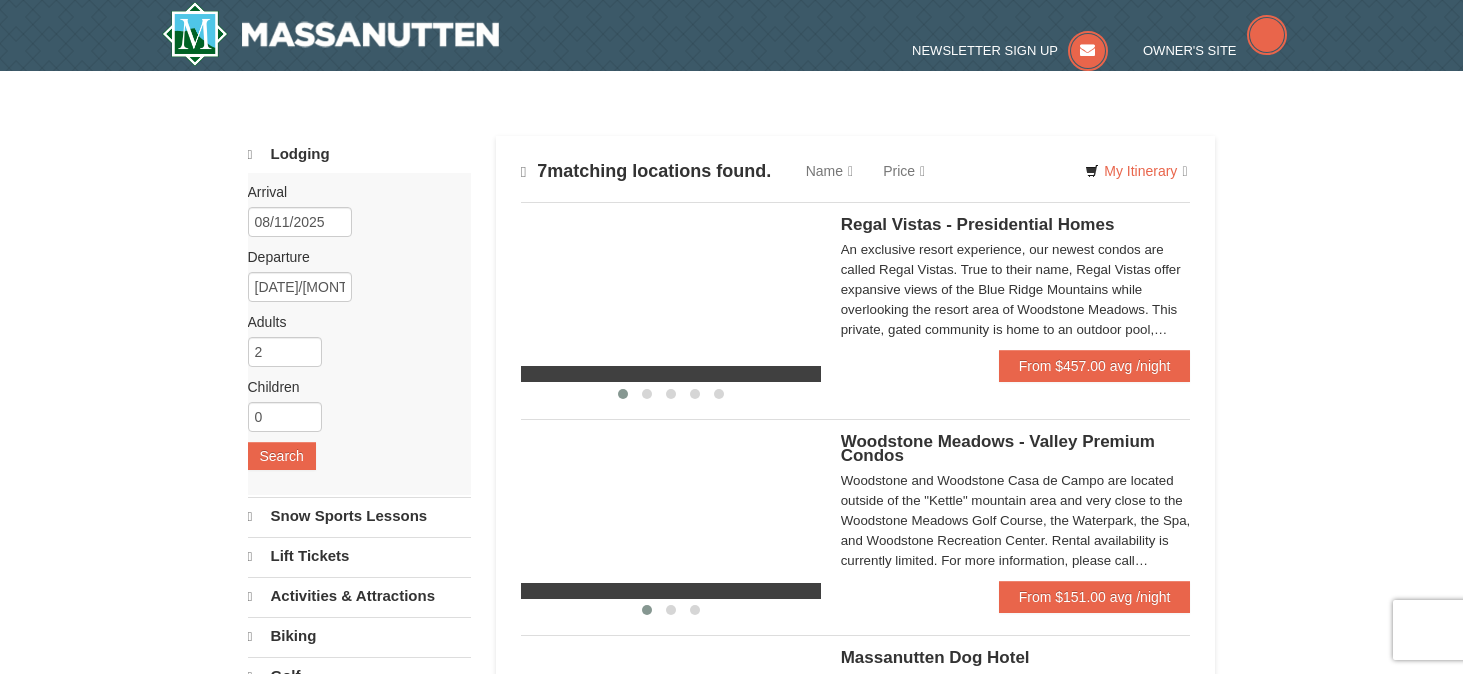 scroll, scrollTop: 0, scrollLeft: 0, axis: both 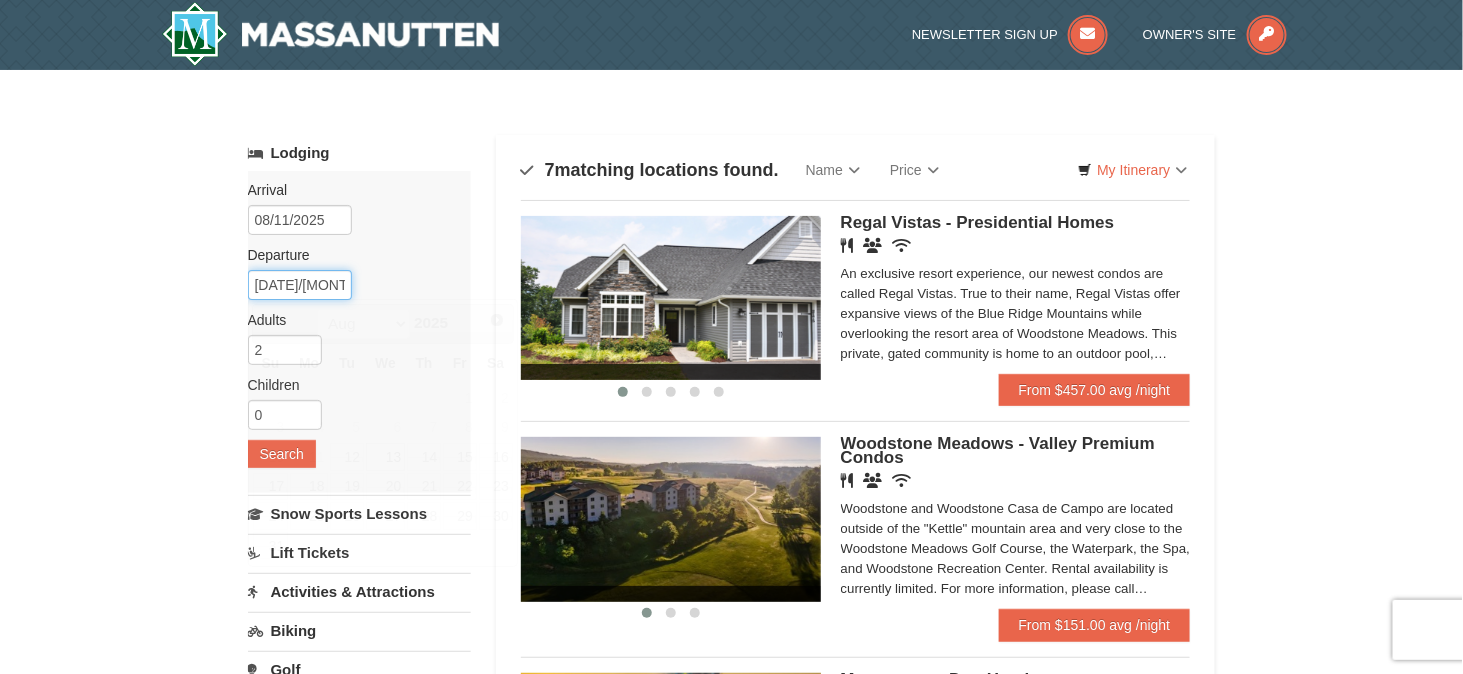 click on "[DATE]/[MONTH]/[YEAR]" at bounding box center (300, 285) 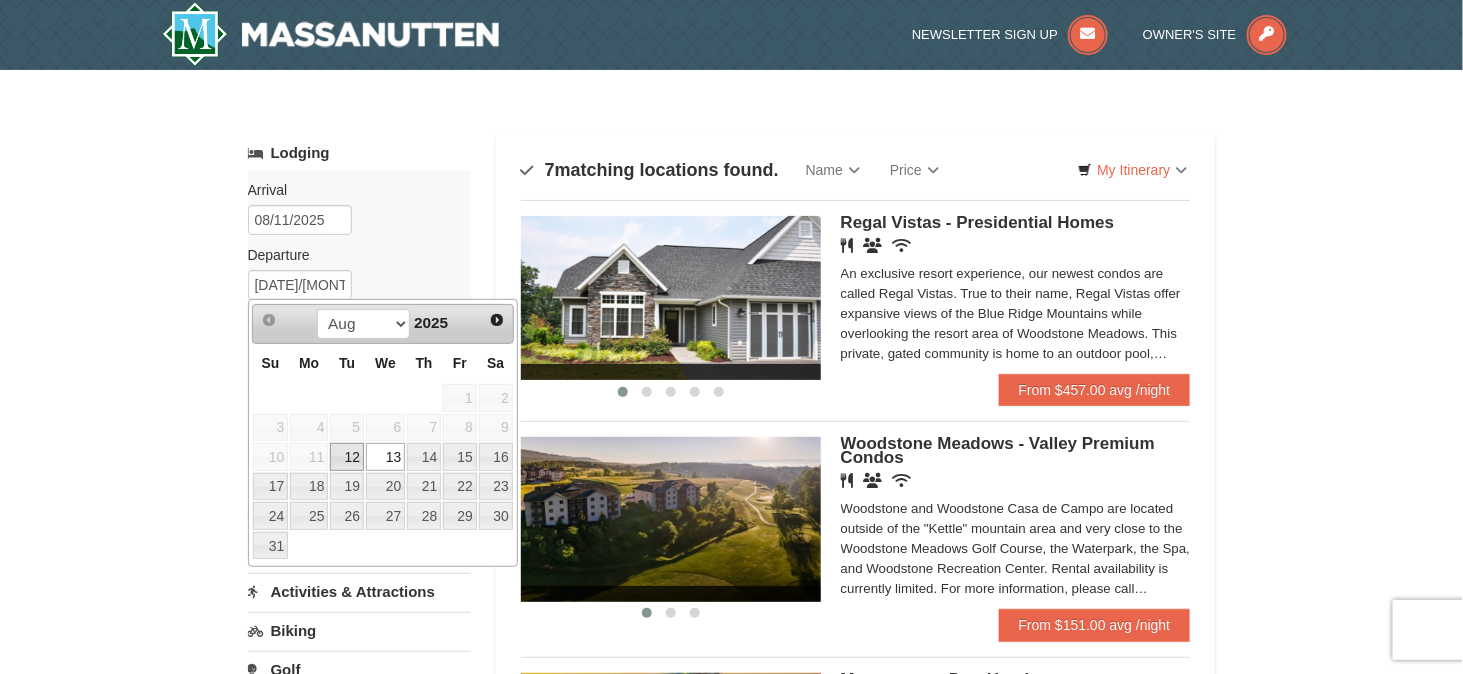 click on "12" at bounding box center [347, 457] 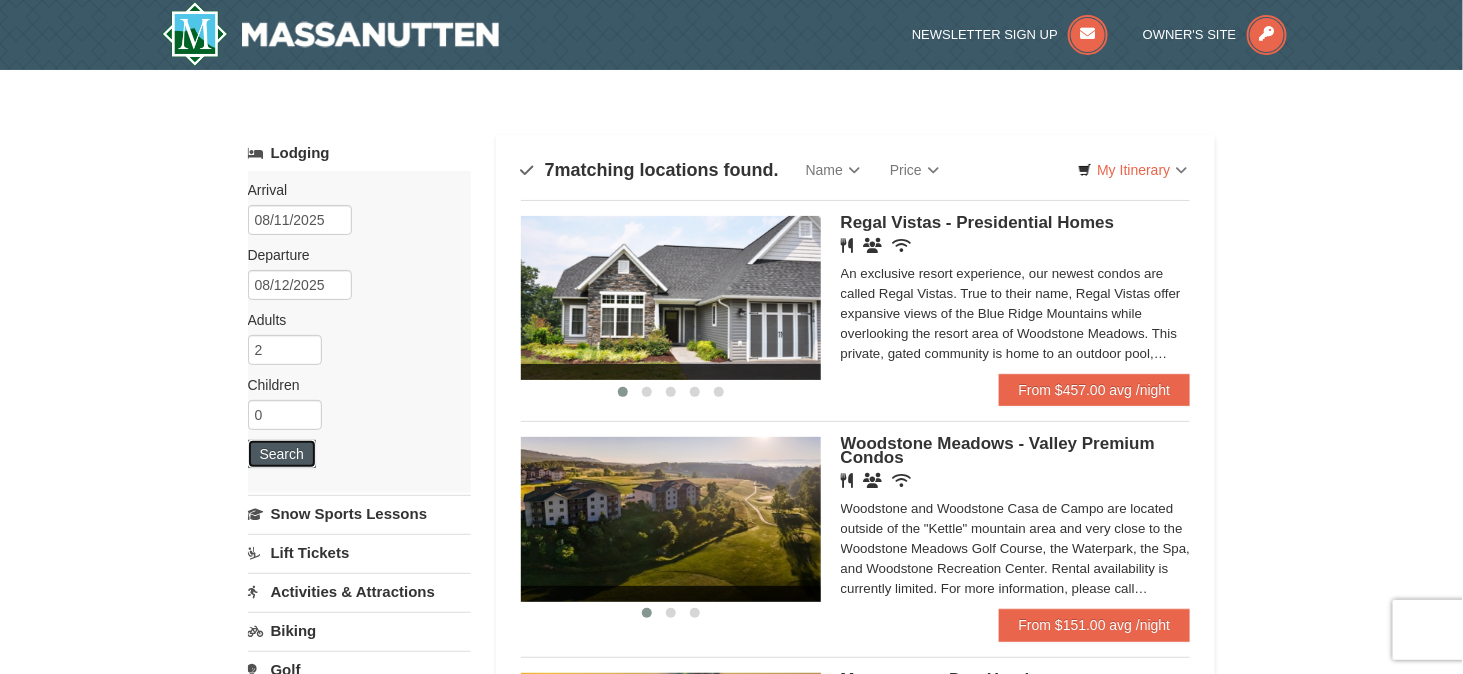 click on "Search" at bounding box center [282, 454] 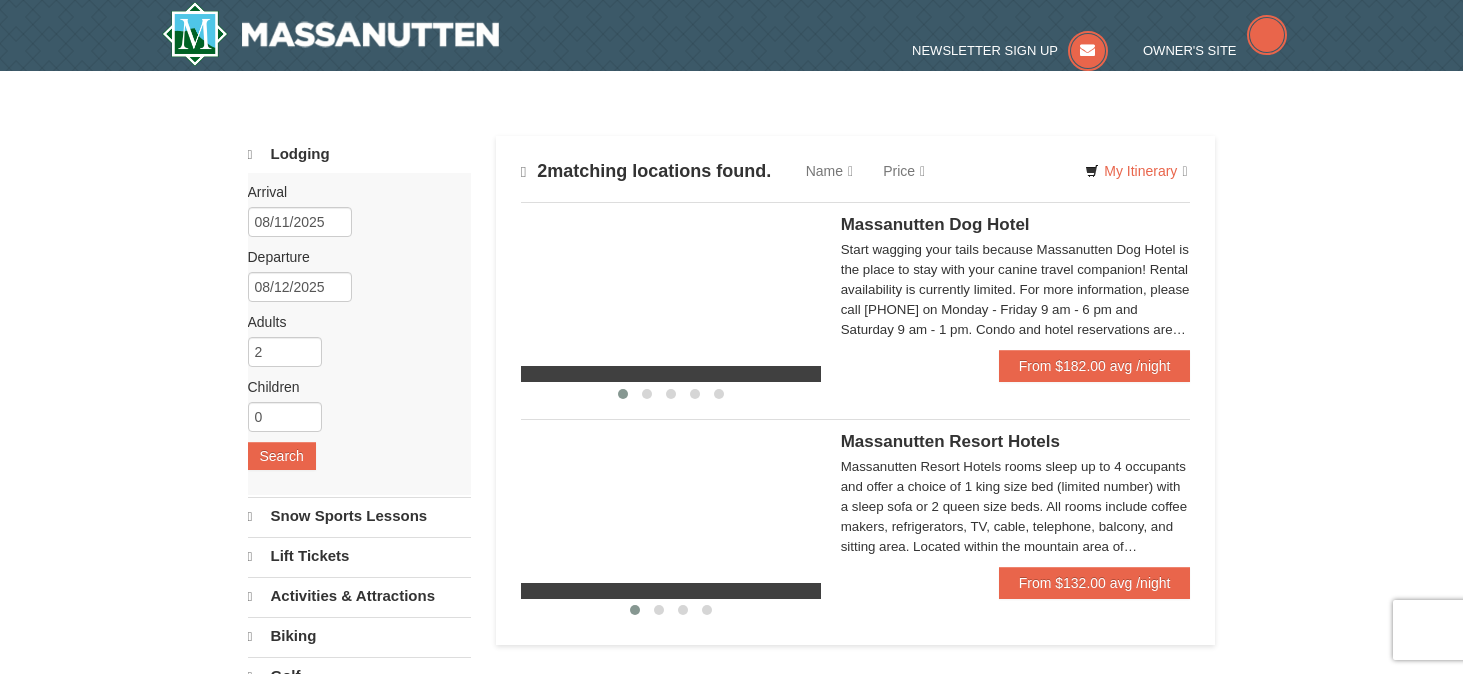 scroll, scrollTop: 0, scrollLeft: 0, axis: both 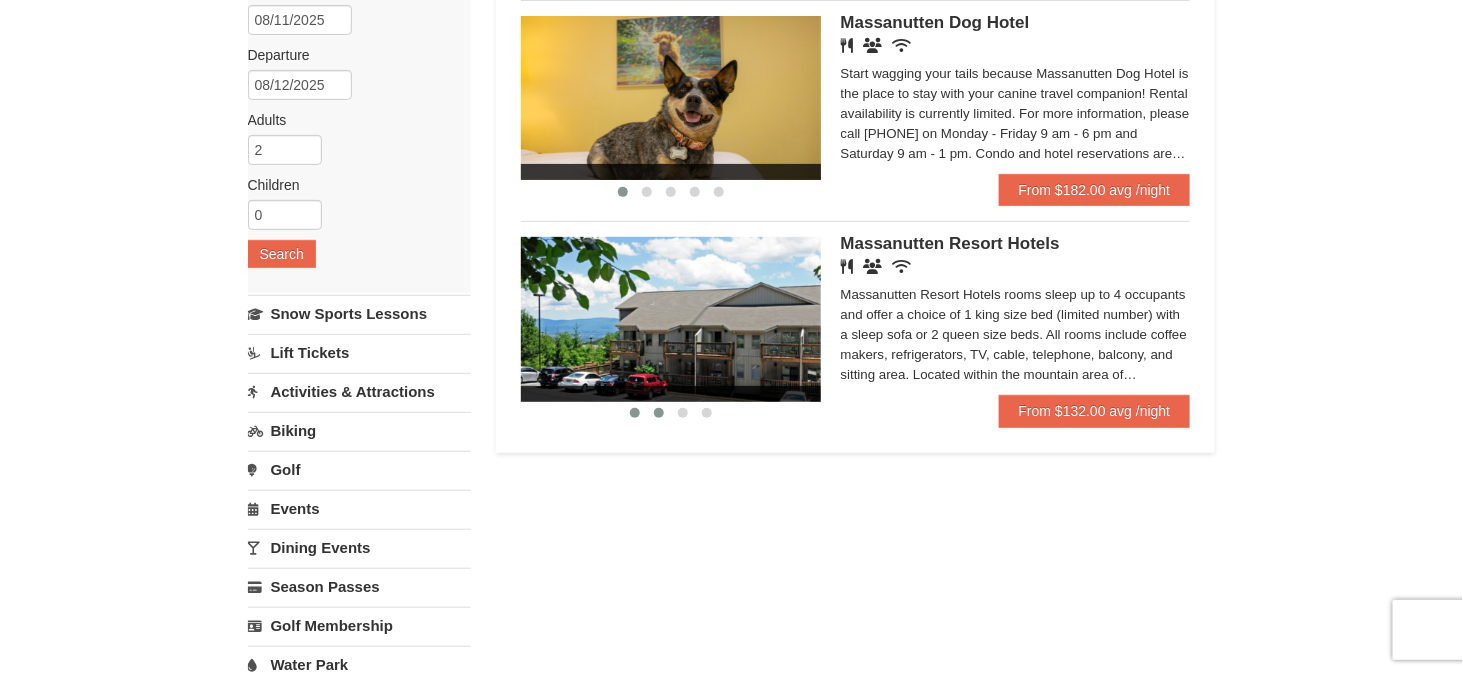 click at bounding box center (659, 413) 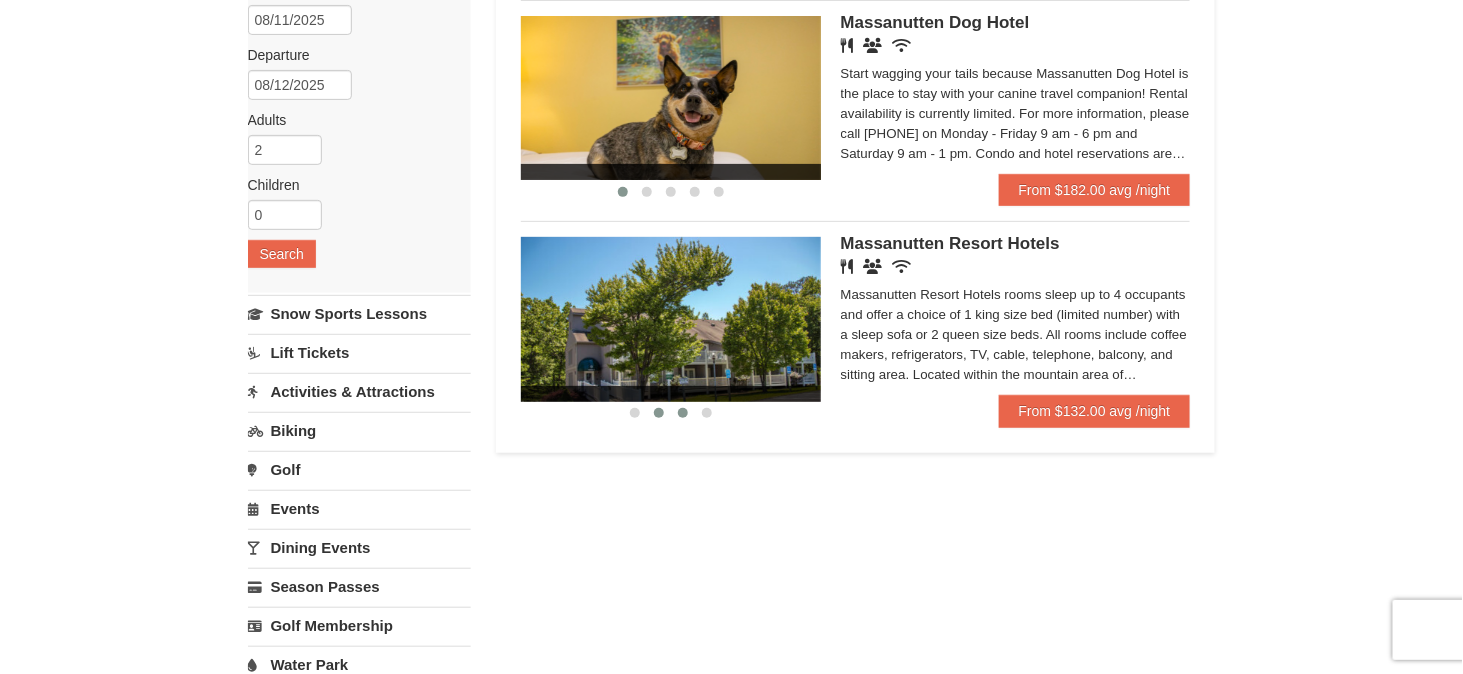 click at bounding box center [683, 413] 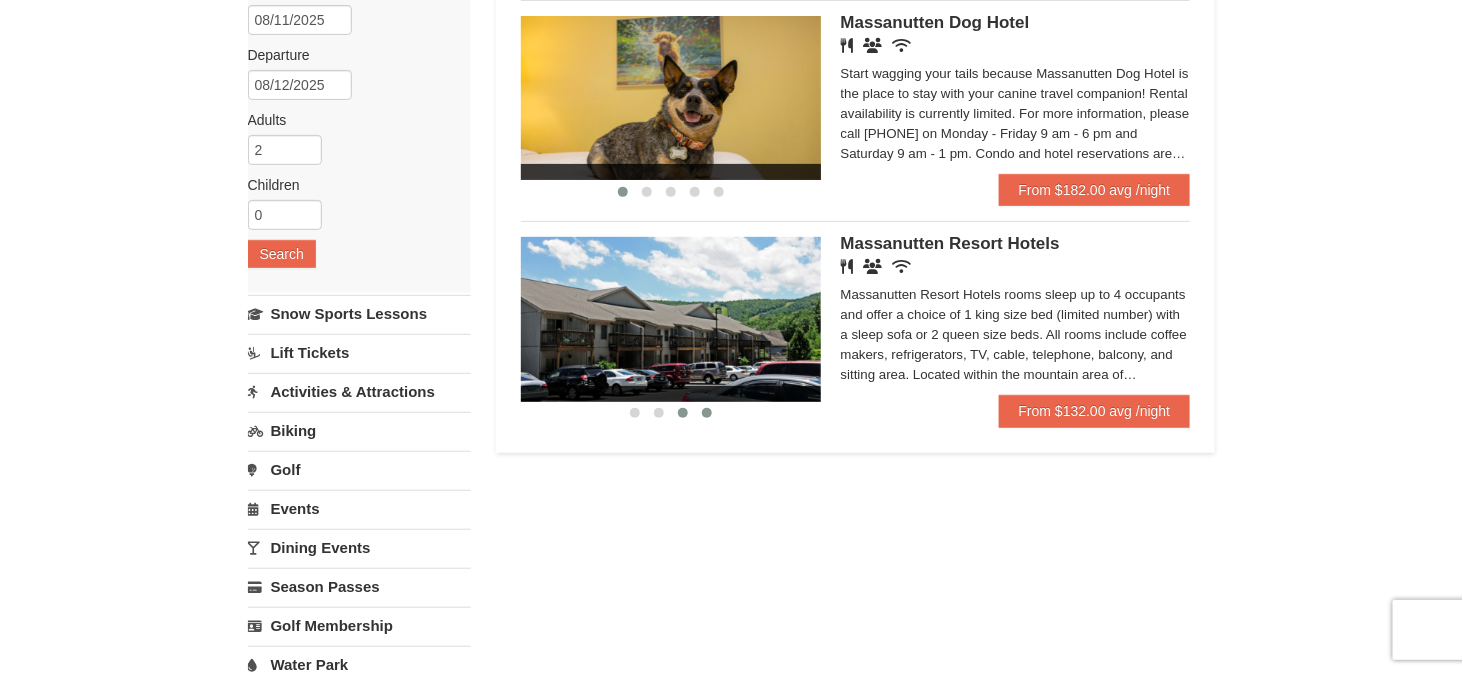 click at bounding box center (707, 413) 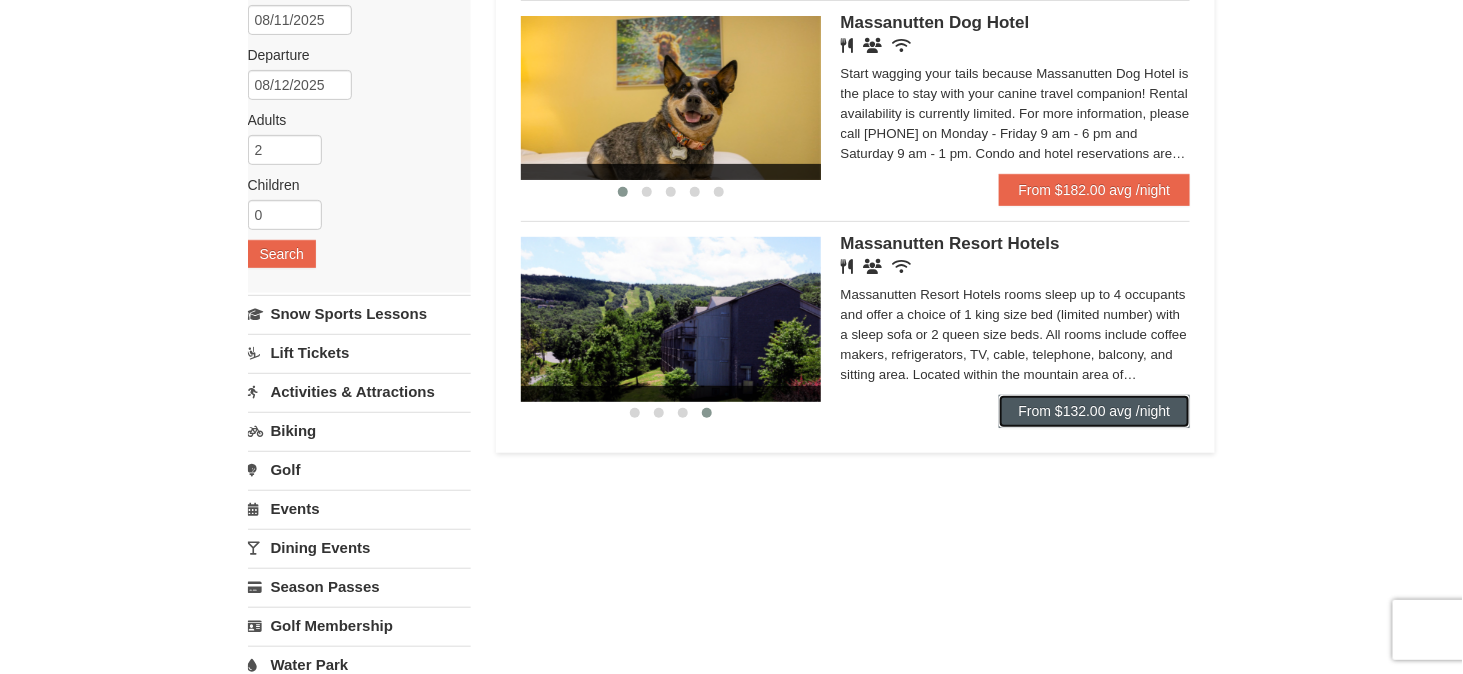 click on "From $132.00 avg /night" at bounding box center (1095, 411) 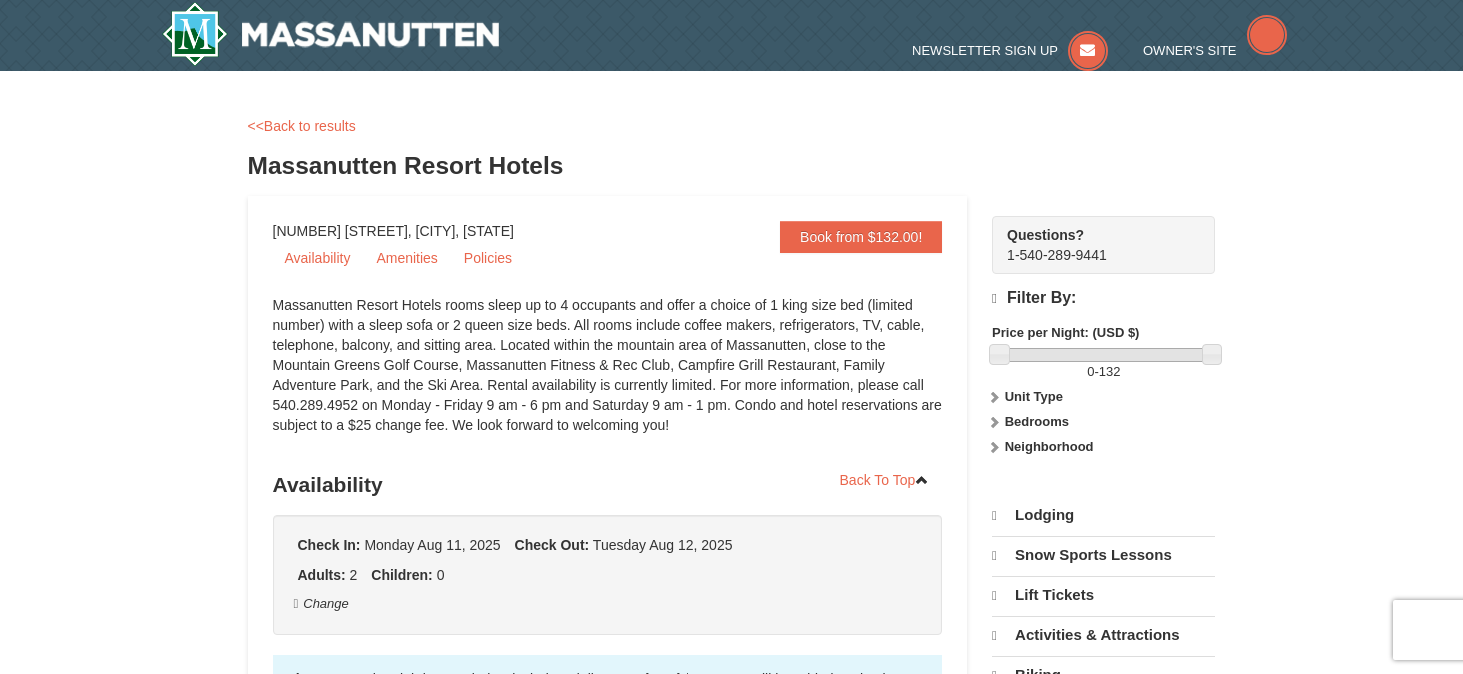 scroll, scrollTop: 0, scrollLeft: 0, axis: both 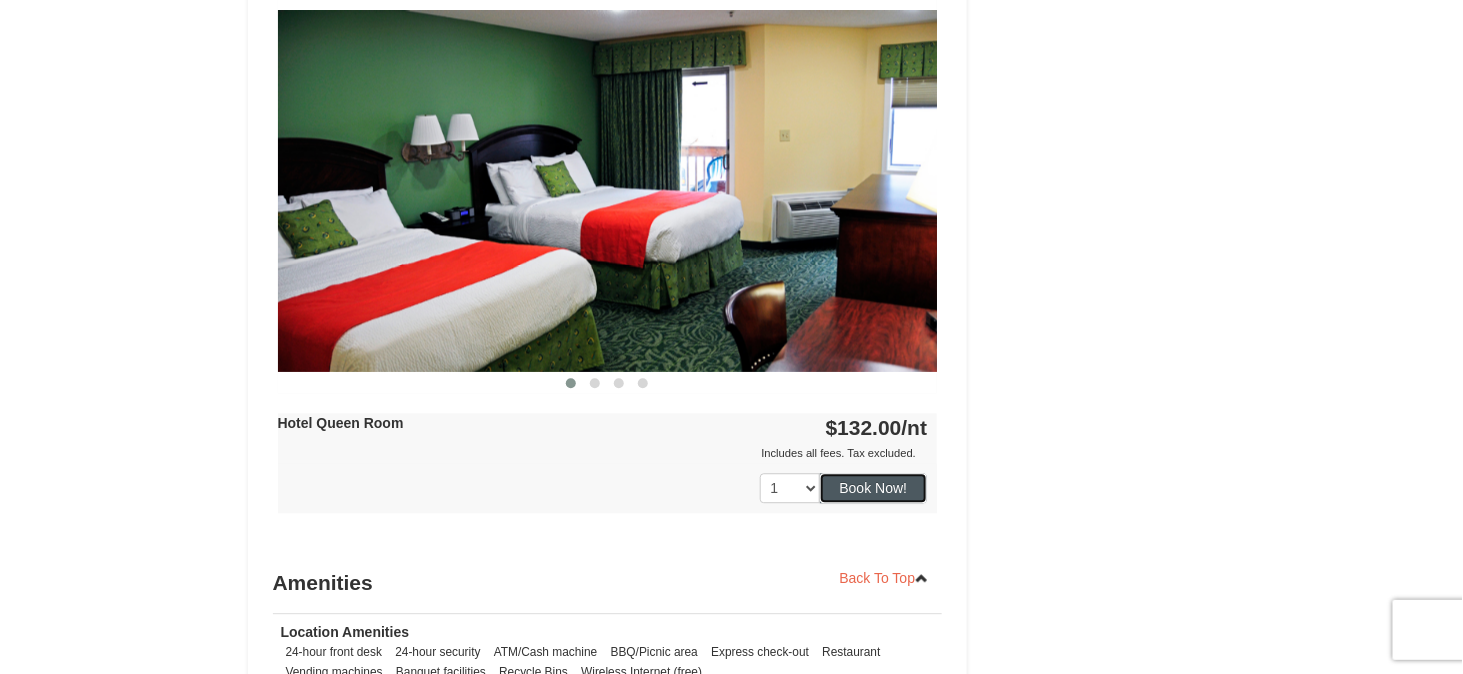 click on "Book Now!" at bounding box center (874, 488) 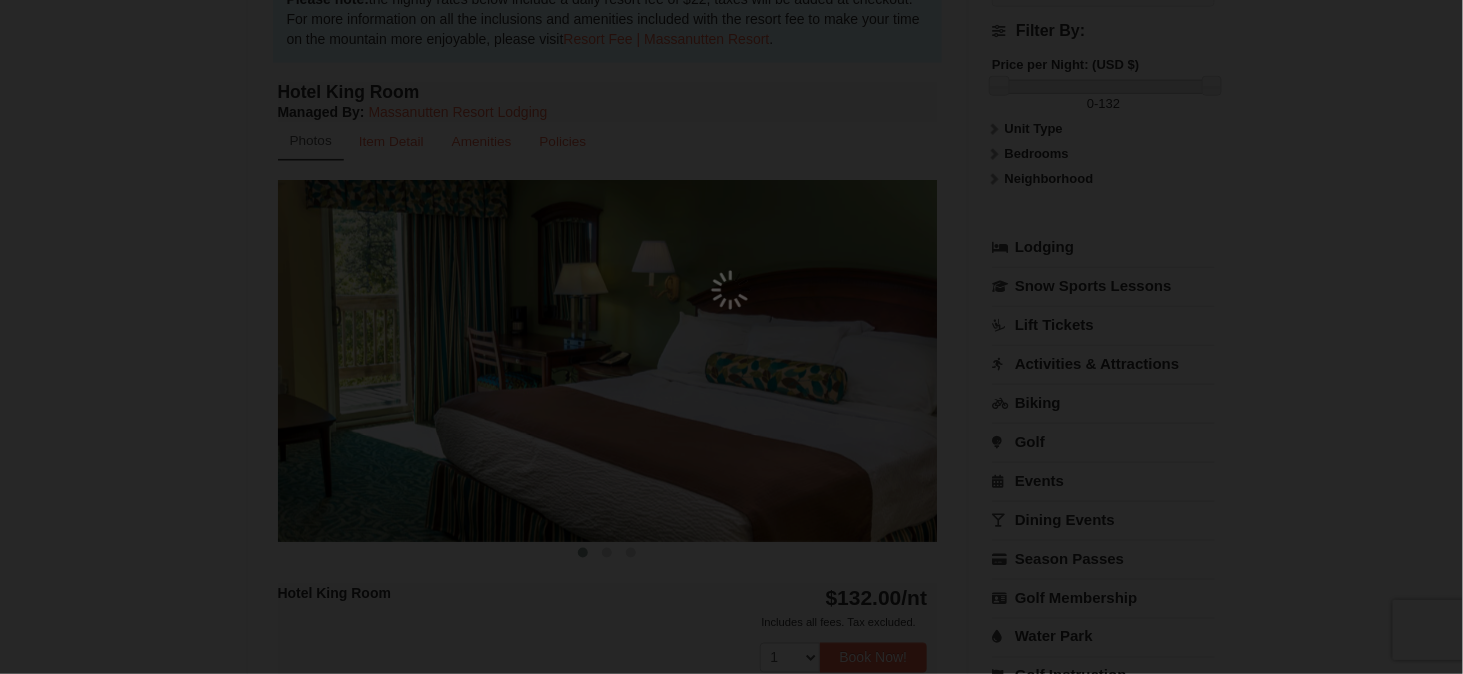 scroll, scrollTop: 195, scrollLeft: 0, axis: vertical 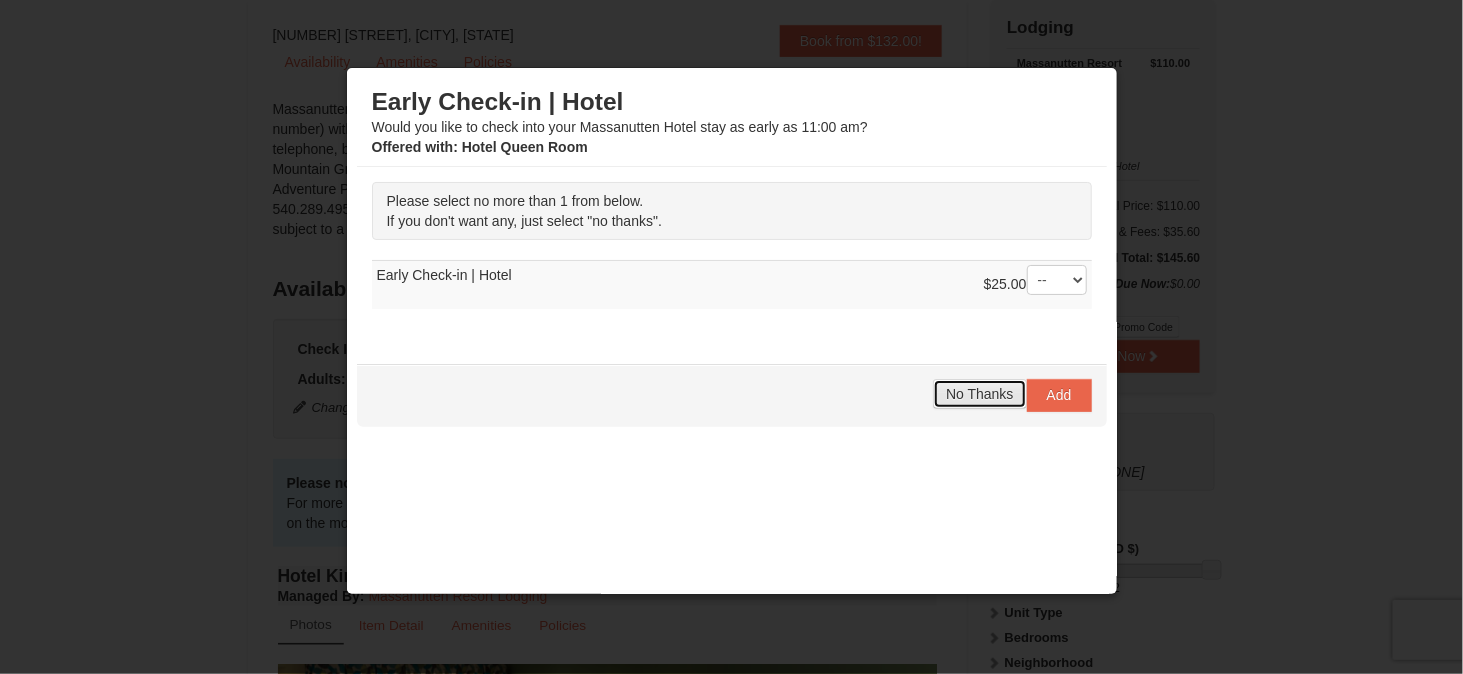 click on "No Thanks" at bounding box center (979, 394) 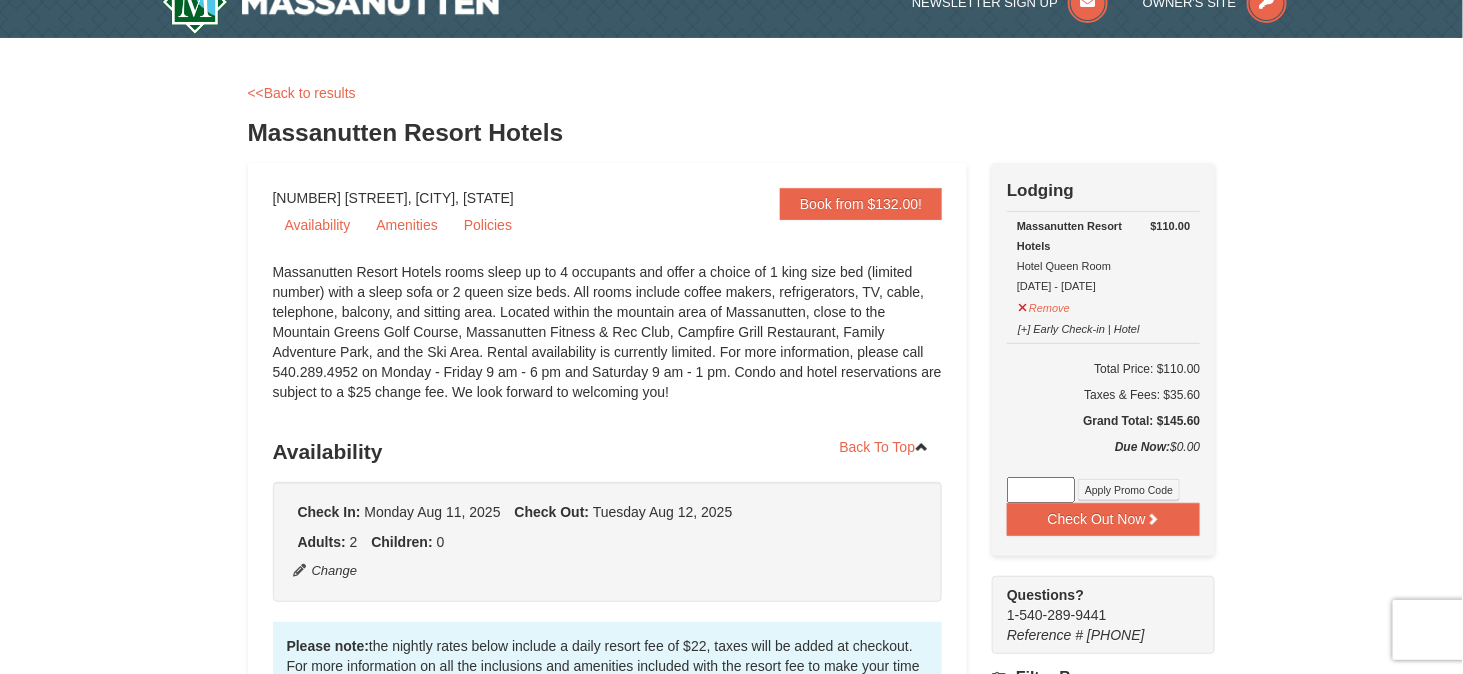 scroll, scrollTop: 0, scrollLeft: 0, axis: both 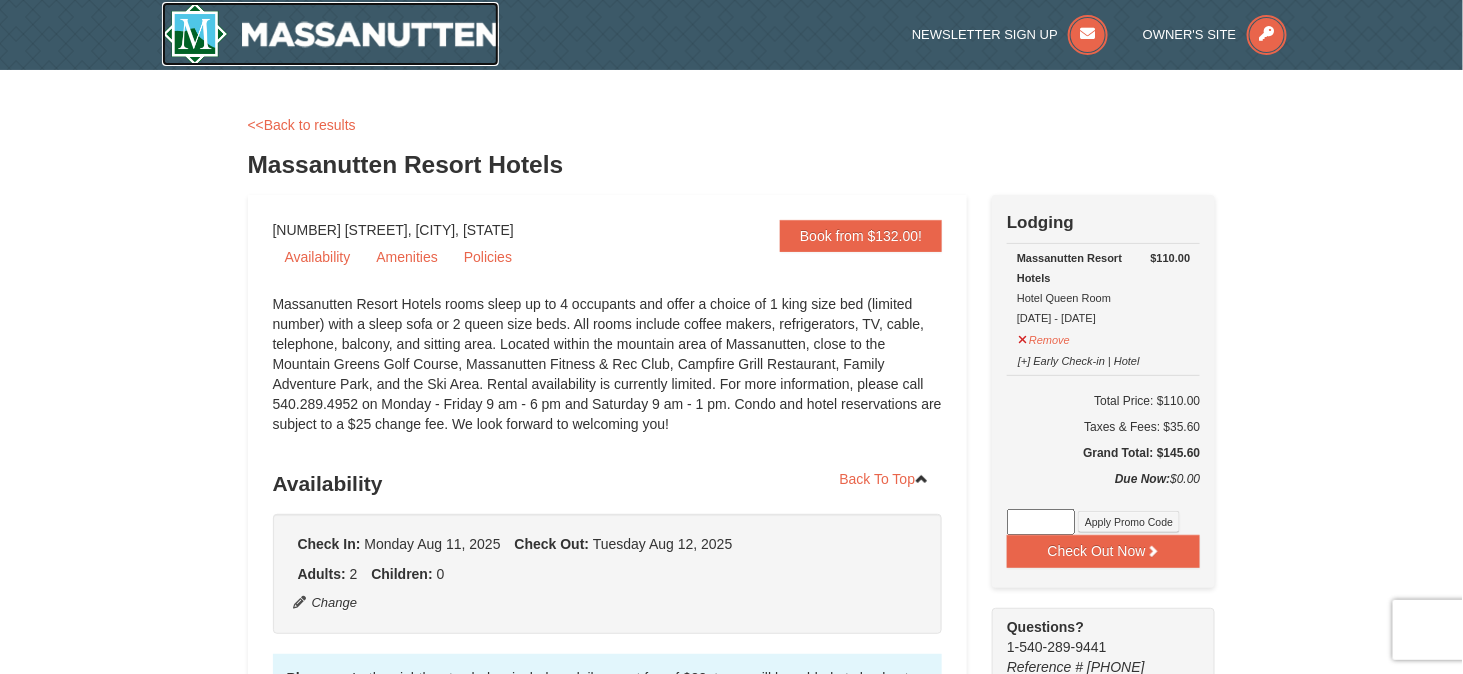 click at bounding box center [331, 34] 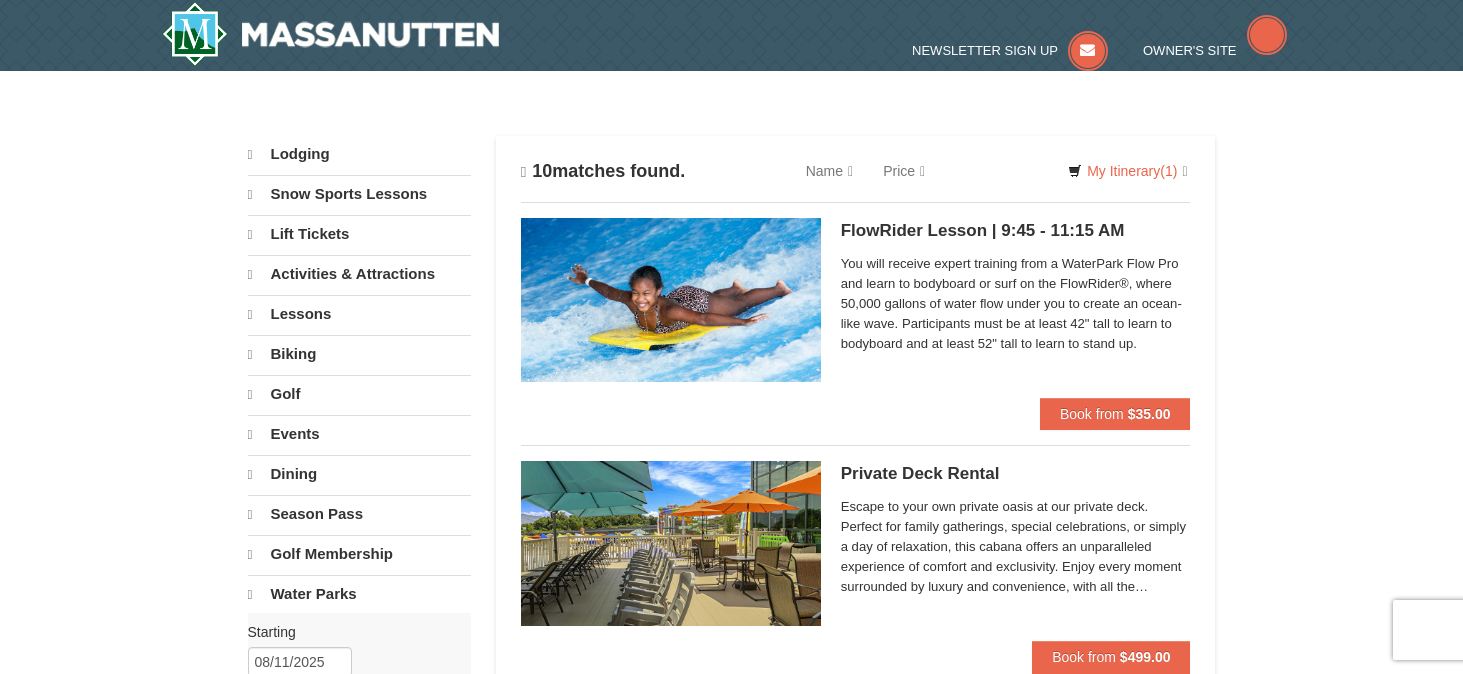scroll, scrollTop: 0, scrollLeft: 0, axis: both 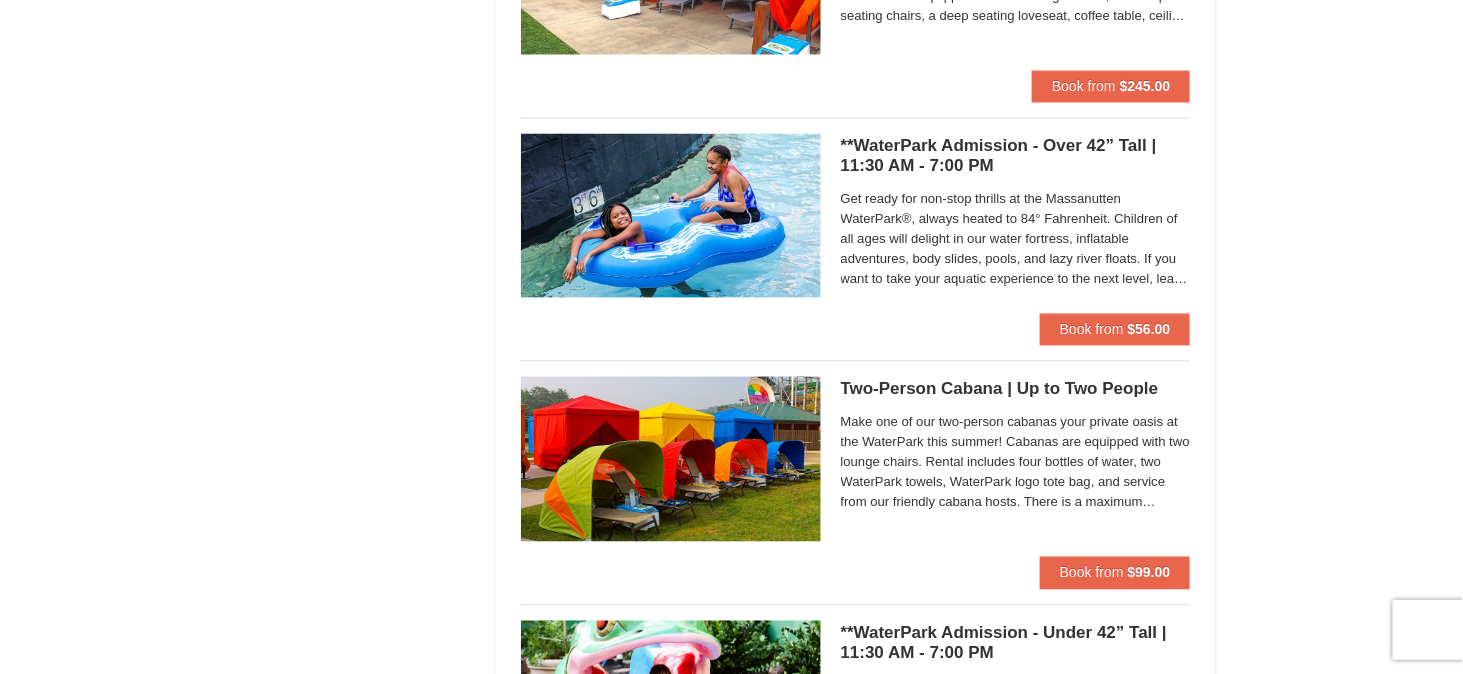 click on "**WaterPark Admission - Over 42” Tall | 11:30 AM - 7:00 PM  Massanutten Indoor/Outdoor WaterPark" at bounding box center [1016, 156] 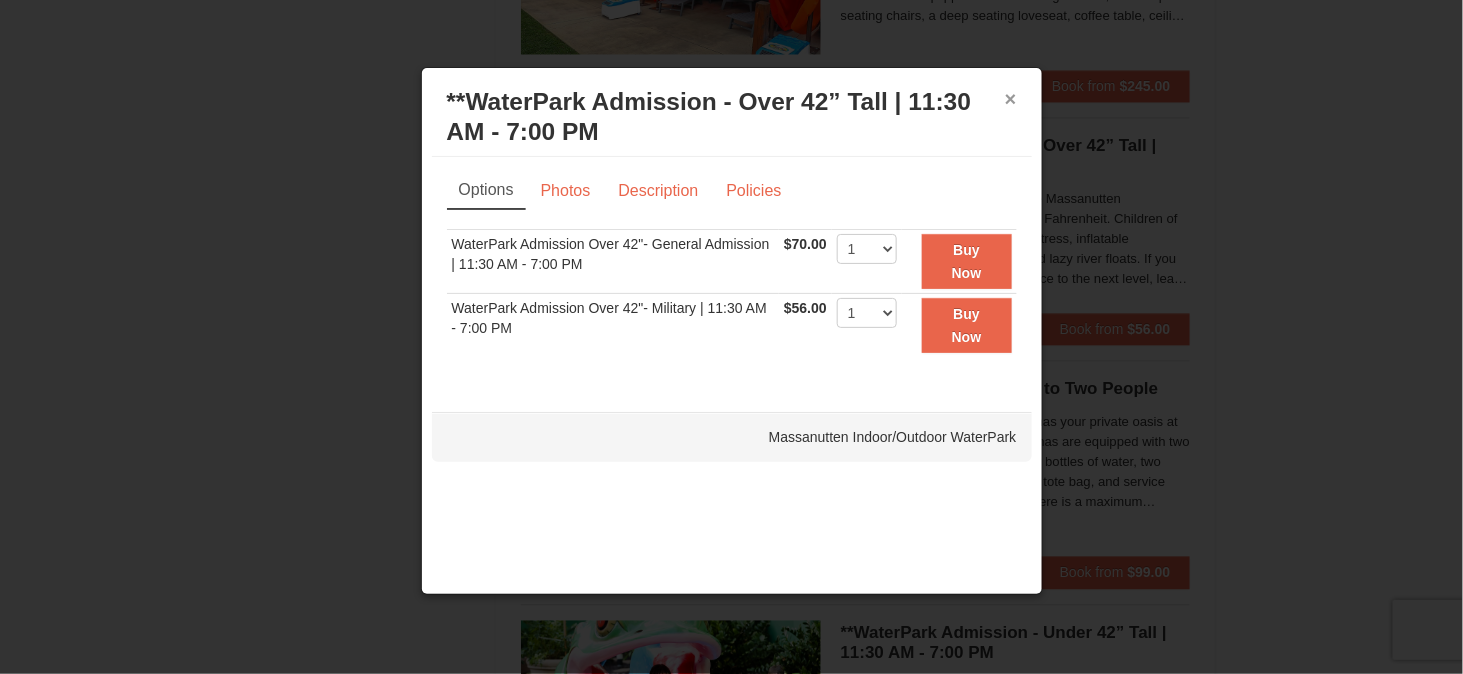 click on "×" at bounding box center (1011, 99) 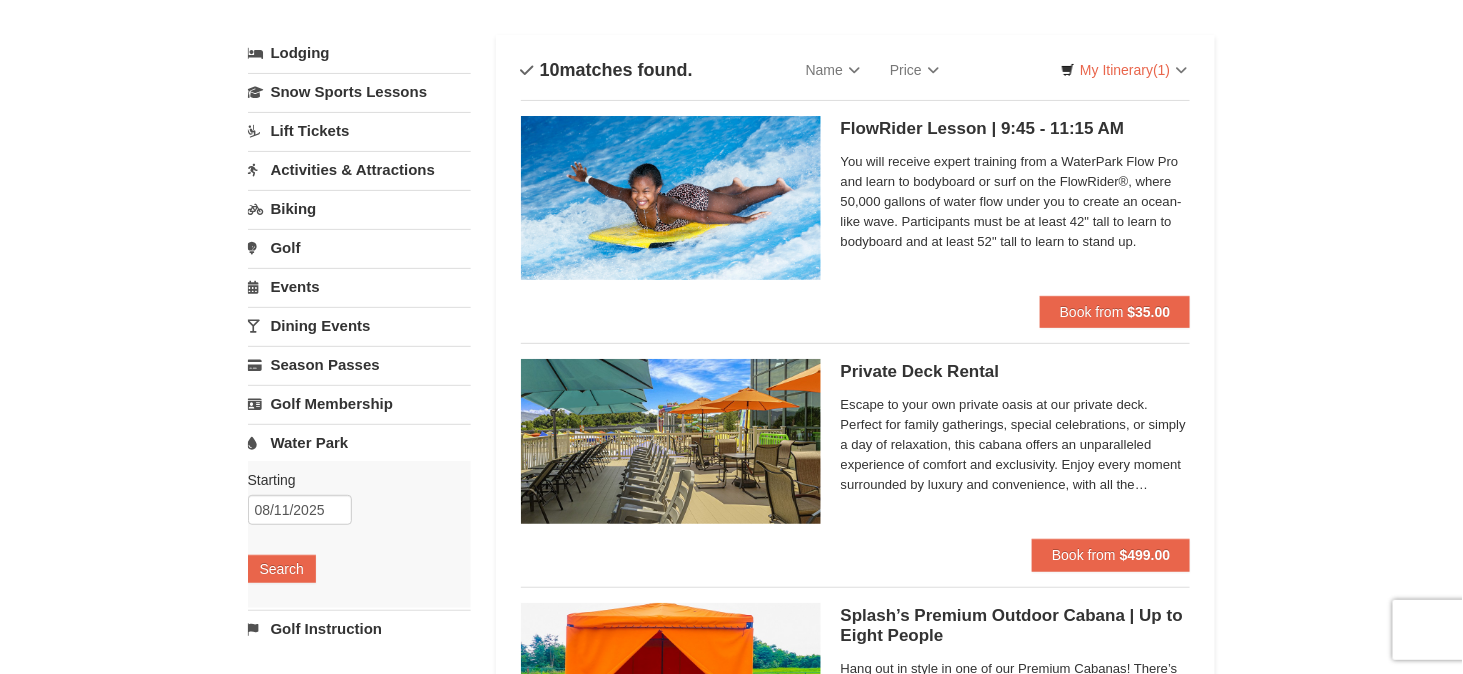 scroll, scrollTop: 0, scrollLeft: 0, axis: both 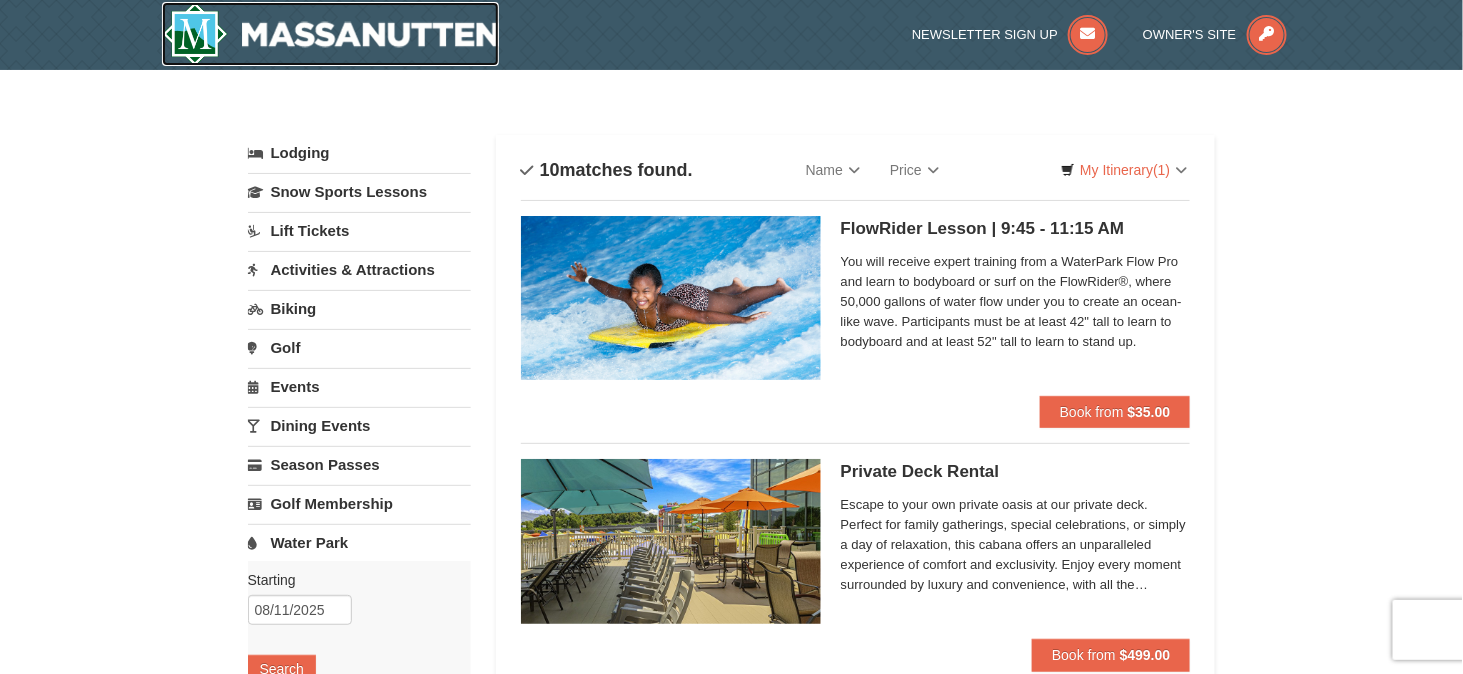 click at bounding box center (331, 34) 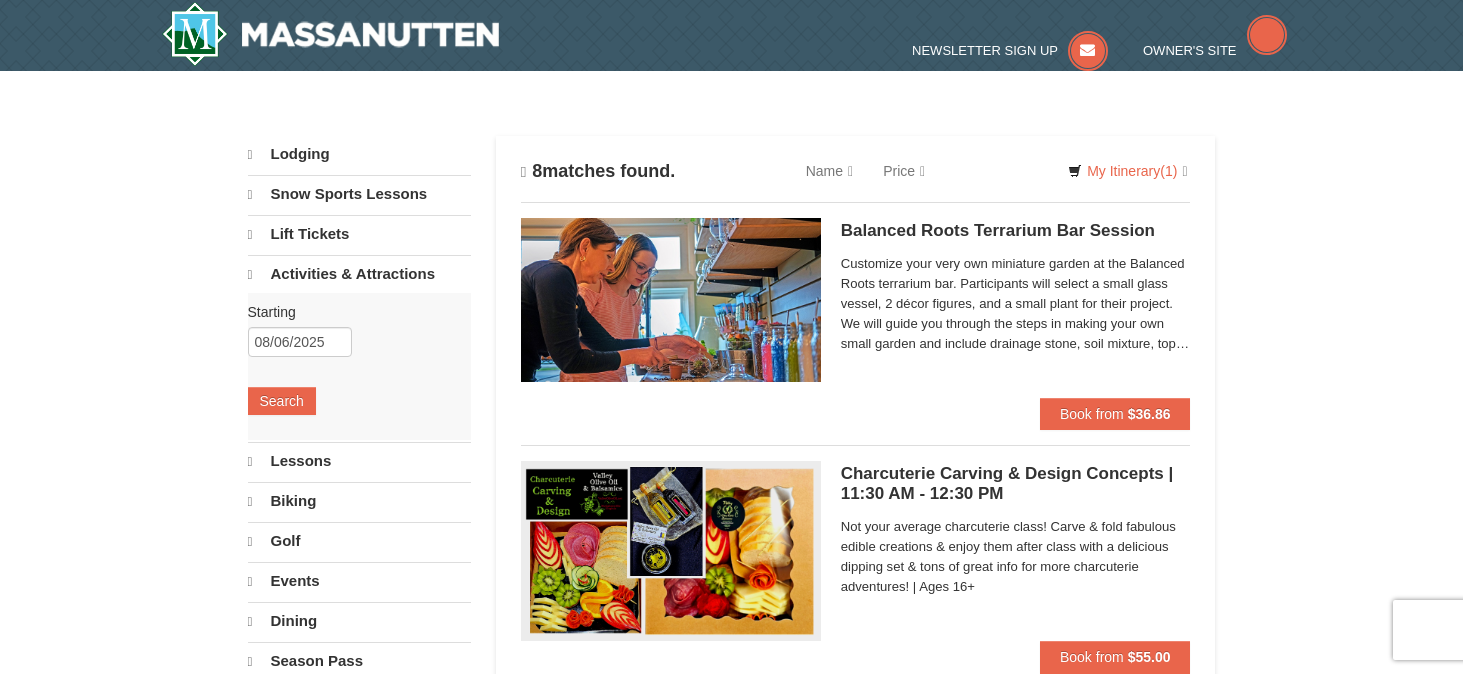 scroll, scrollTop: 0, scrollLeft: 0, axis: both 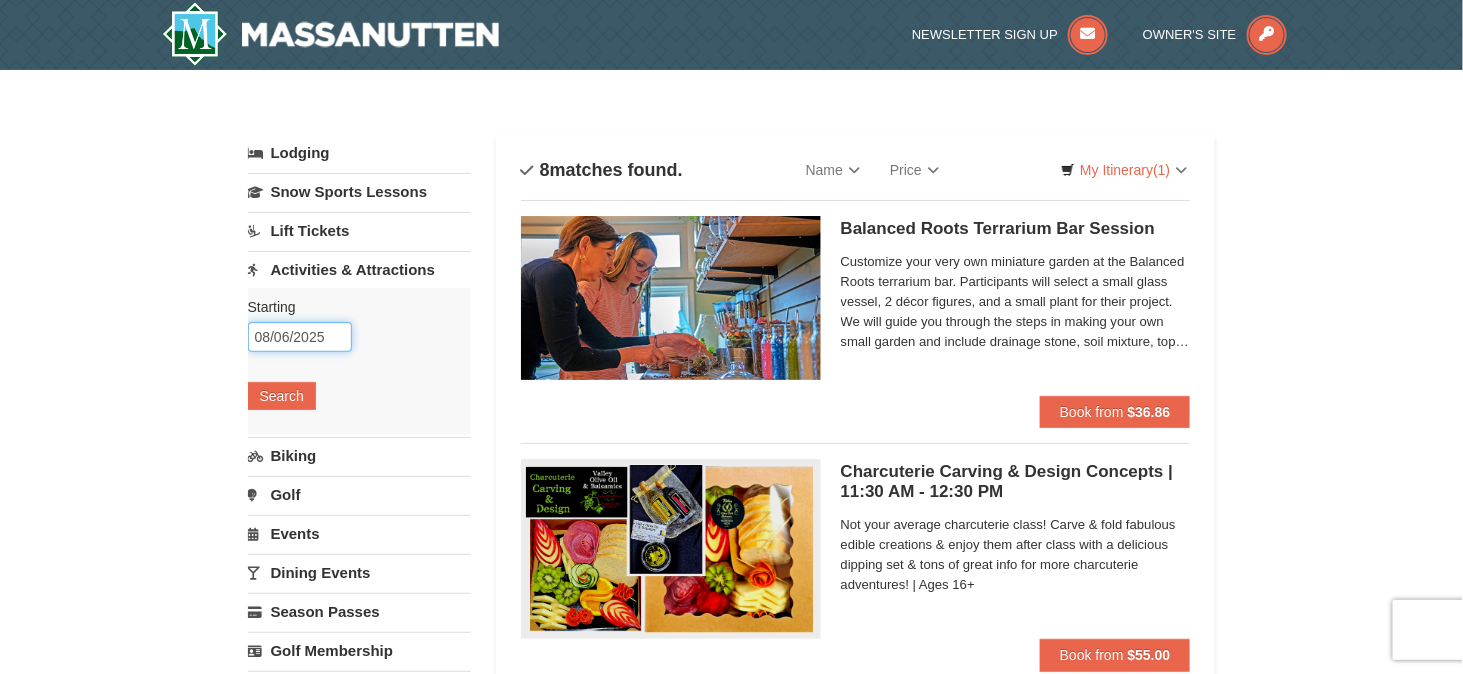 click on "08/06/2025" at bounding box center (300, 337) 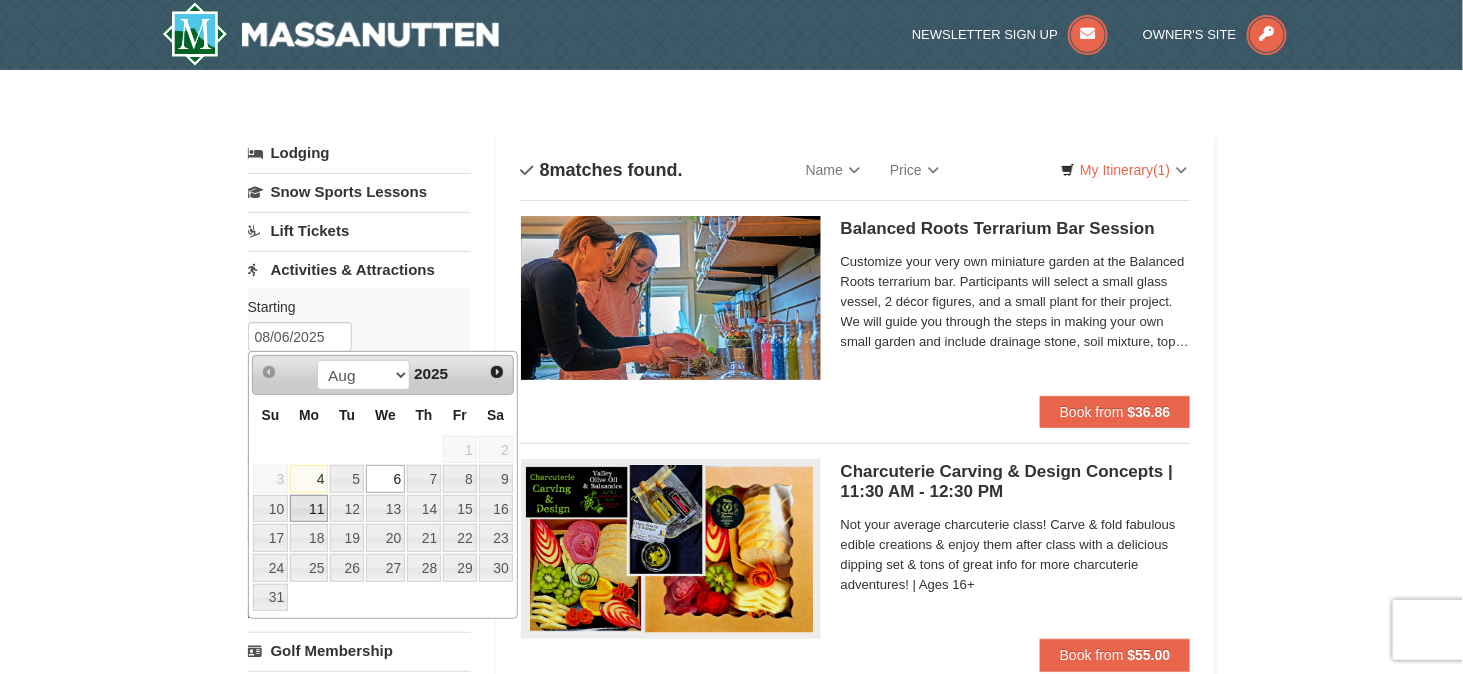click on "11" at bounding box center (309, 509) 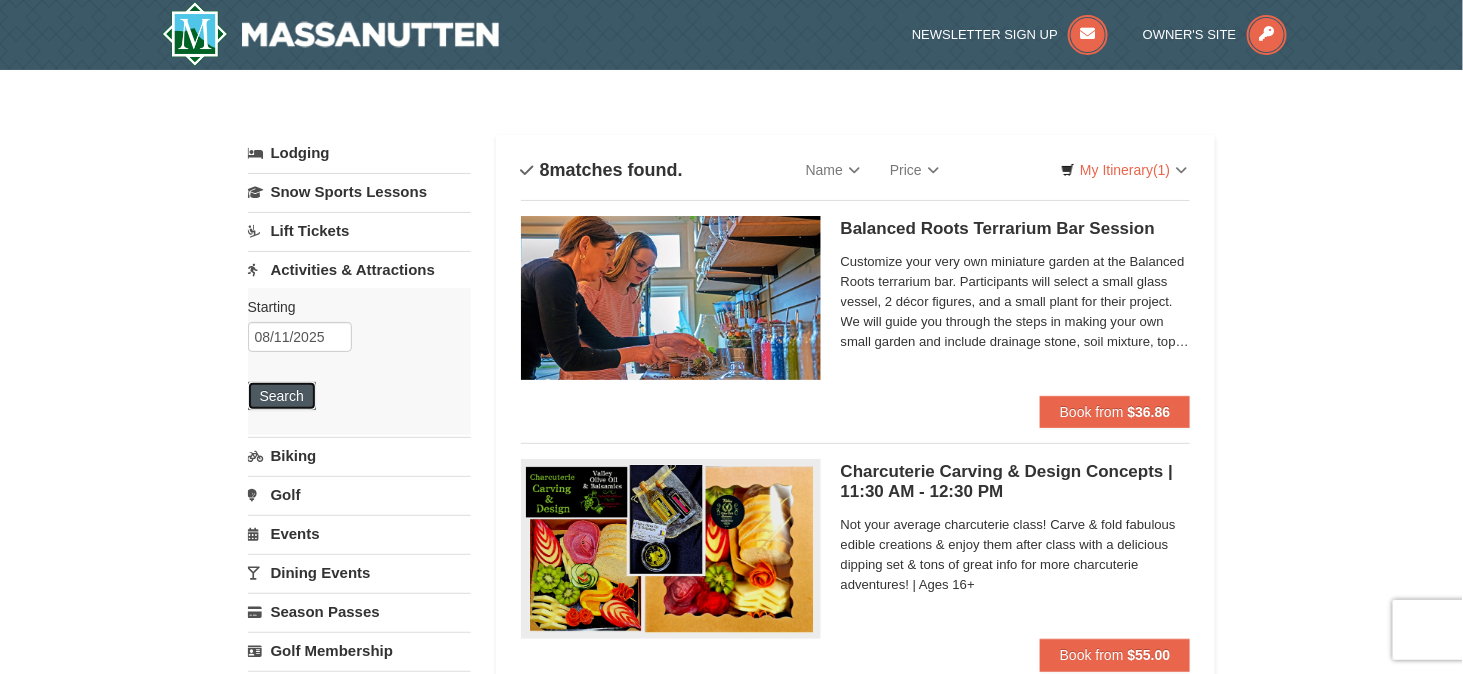 click on "Search" at bounding box center [282, 396] 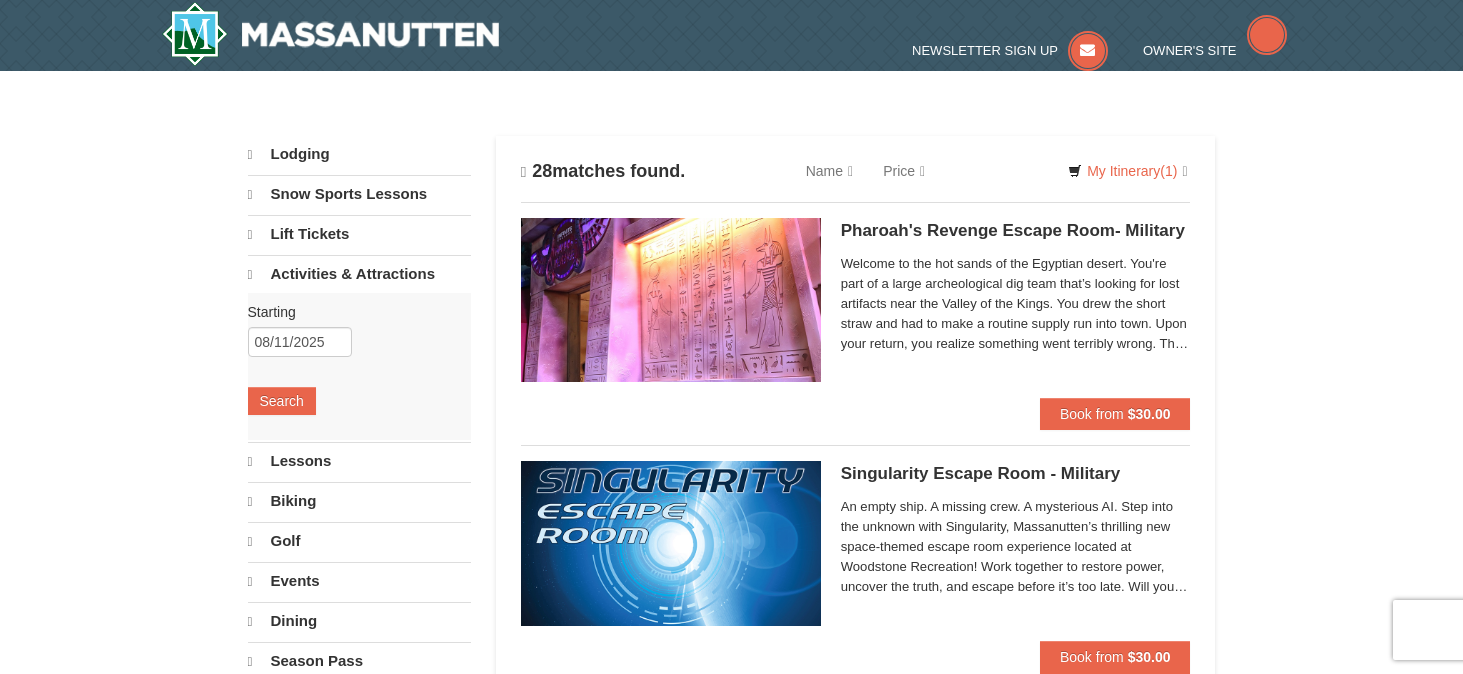 scroll, scrollTop: 0, scrollLeft: 0, axis: both 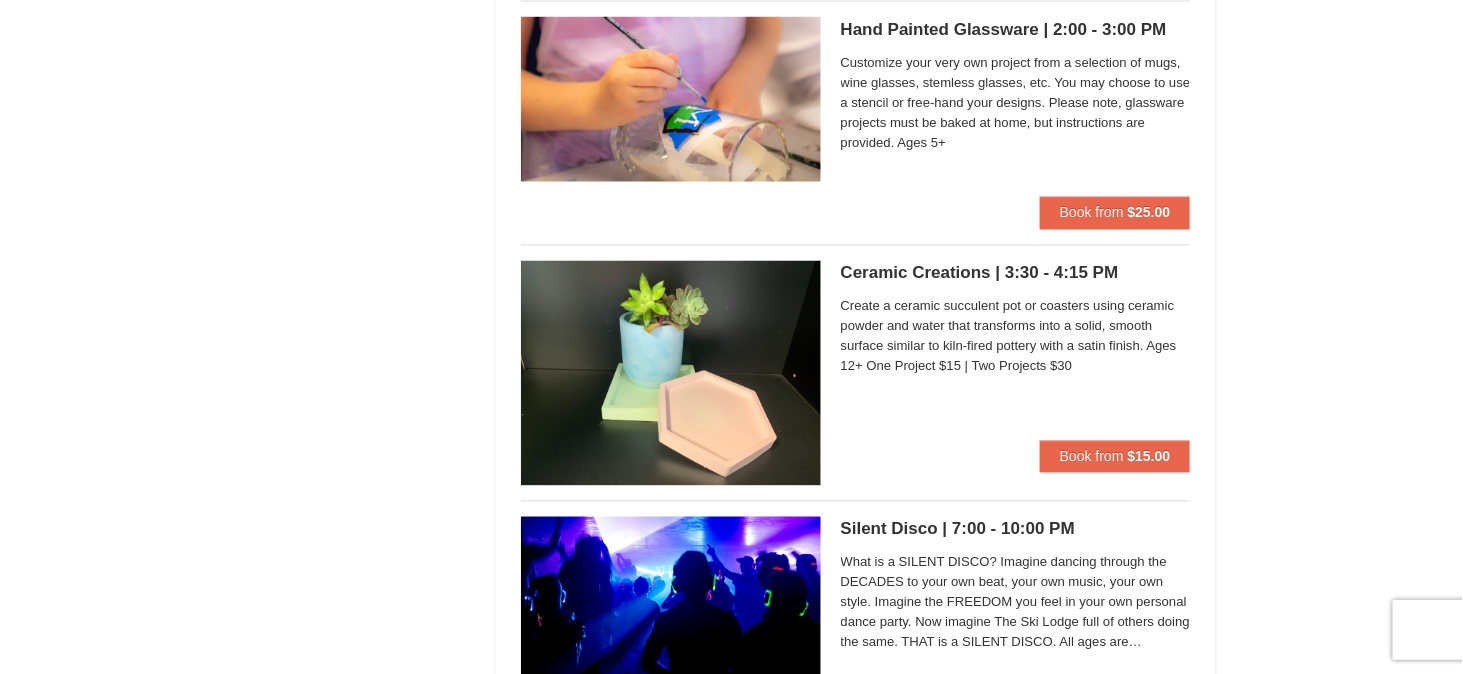 click on "Ceramic Creations | 3:30 - 4:15 PM  Massanutten Classes and Workshops" at bounding box center [1016, 274] 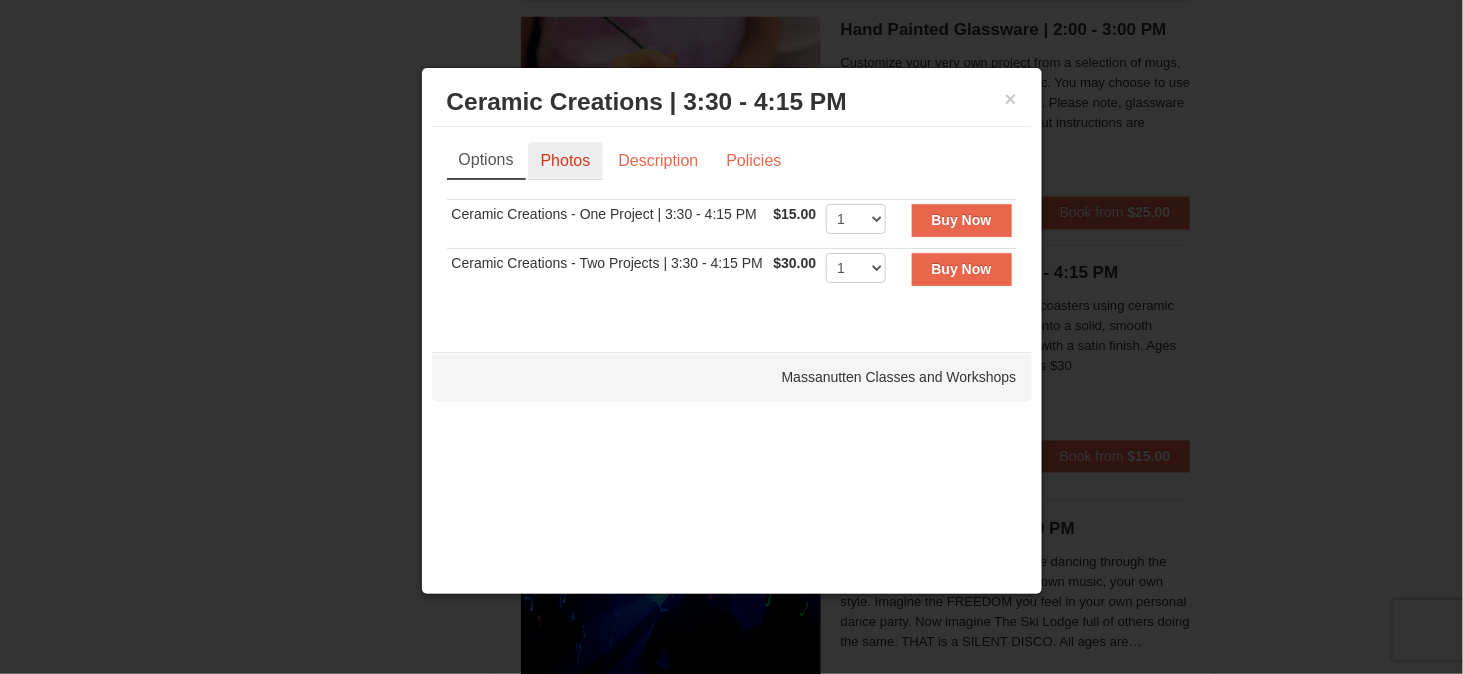 click on "Photos" at bounding box center (566, 161) 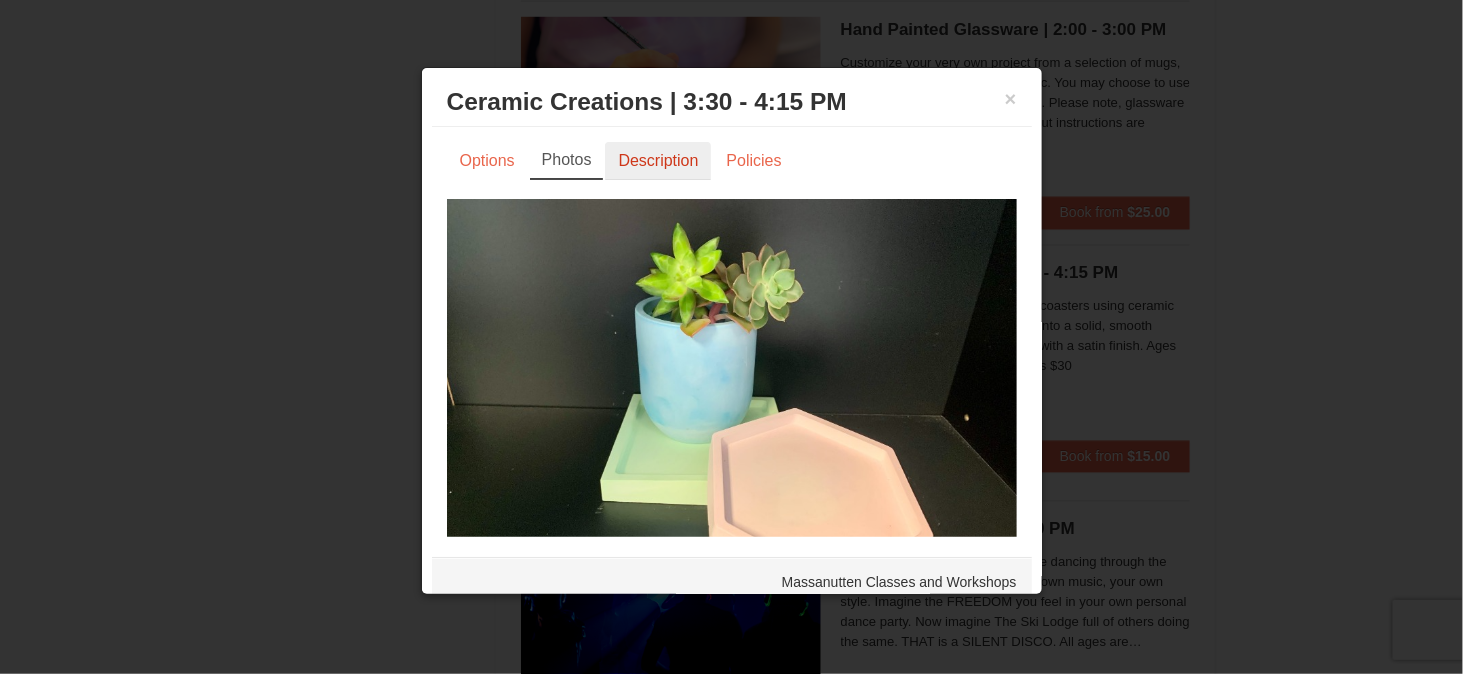 click on "Description" at bounding box center [658, 161] 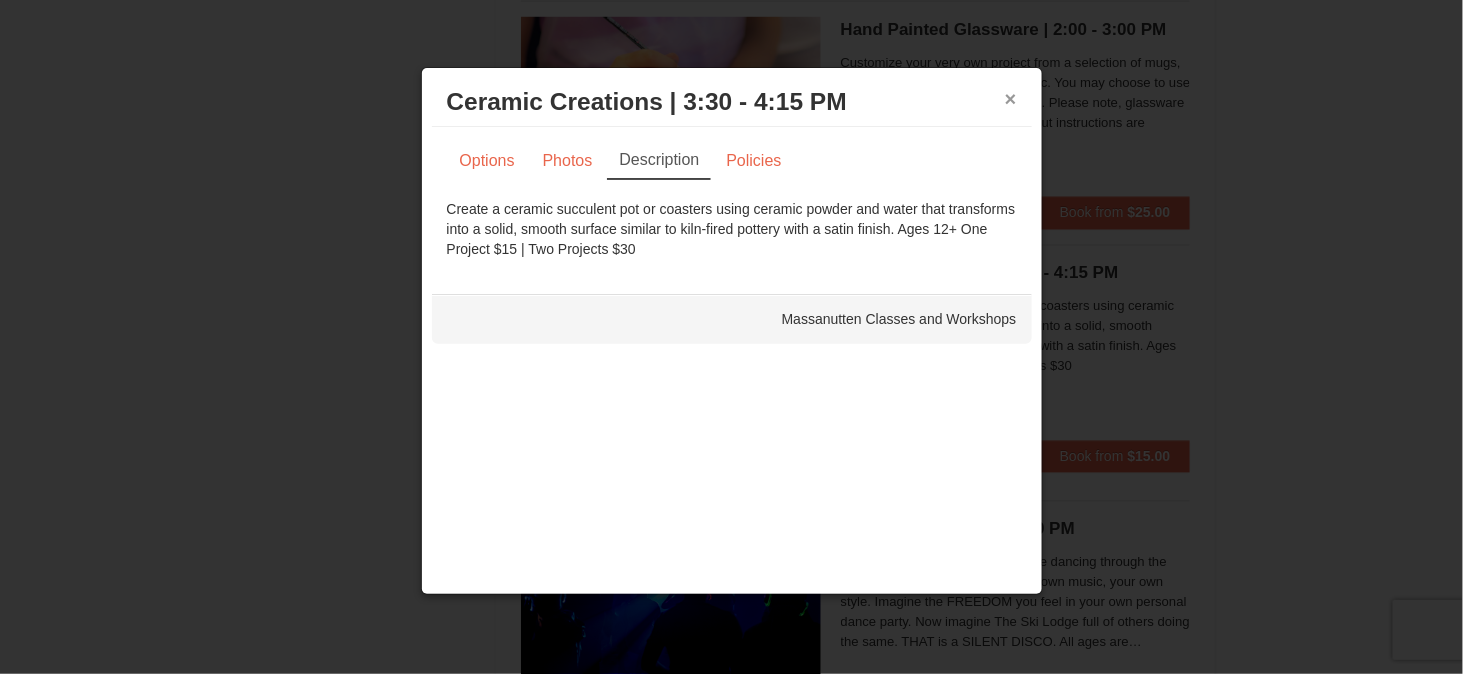 click on "×" at bounding box center (1011, 99) 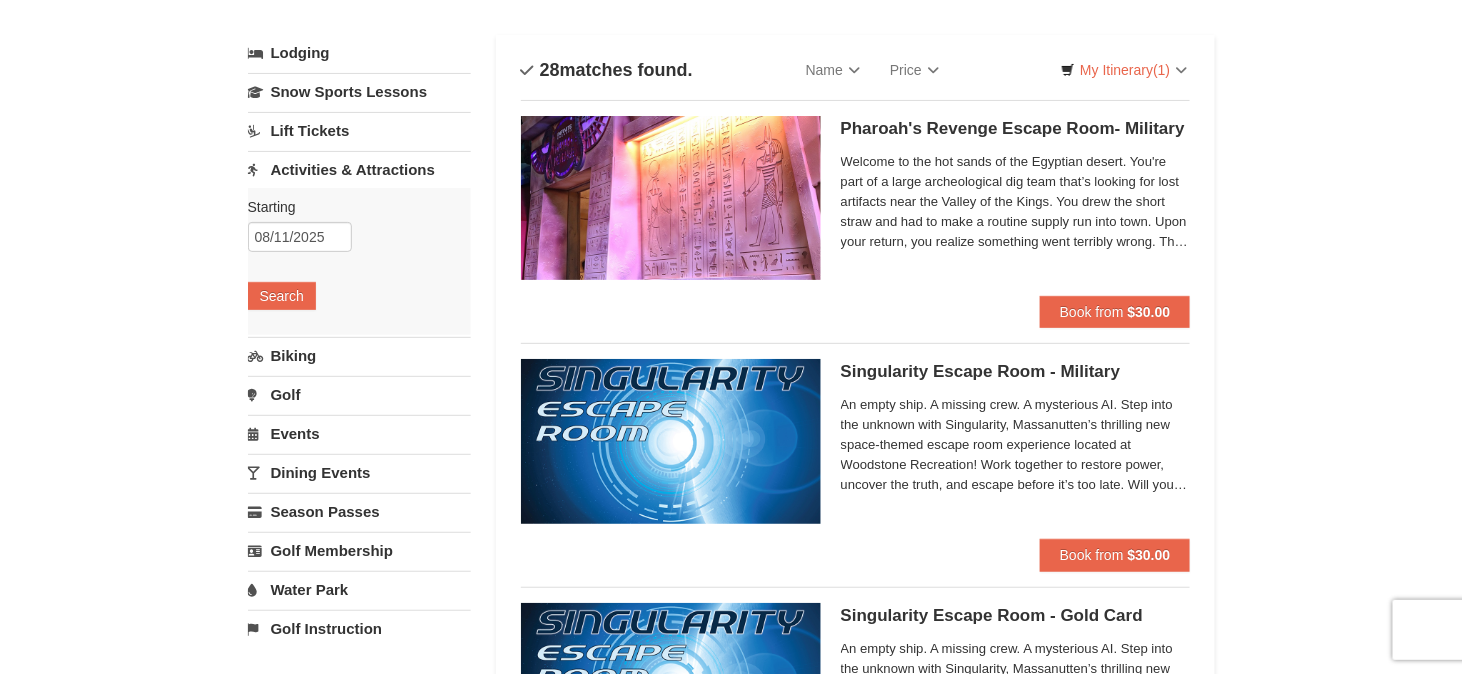 scroll, scrollTop: 0, scrollLeft: 0, axis: both 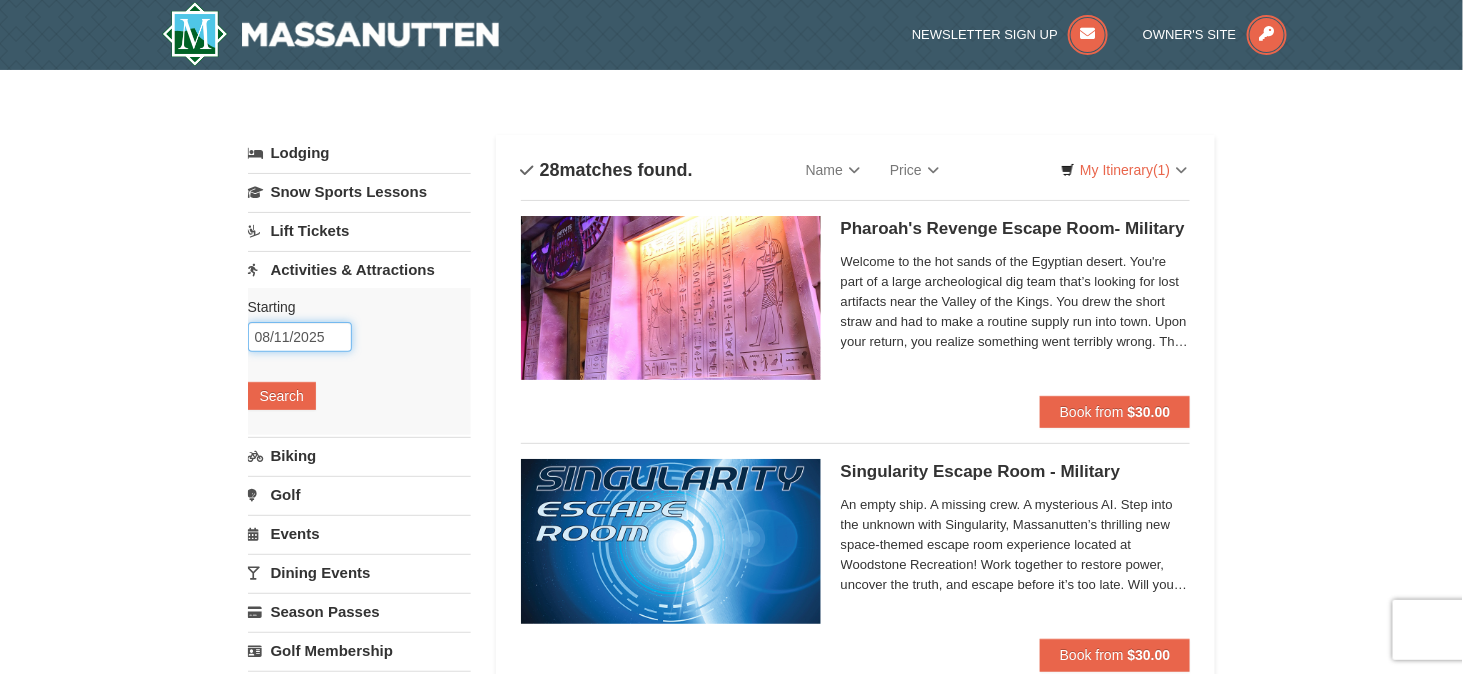 click on "08/11/2025" at bounding box center [300, 337] 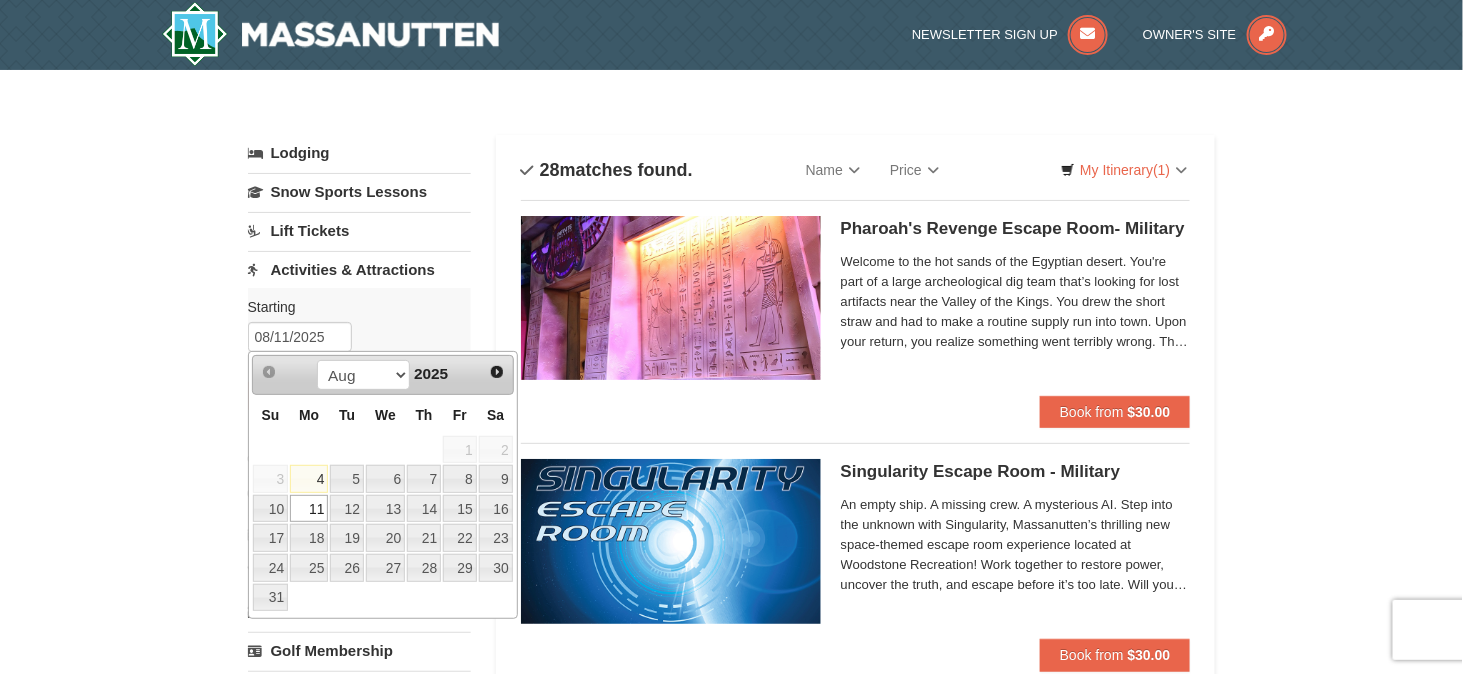 click on "12" at bounding box center [347, 509] 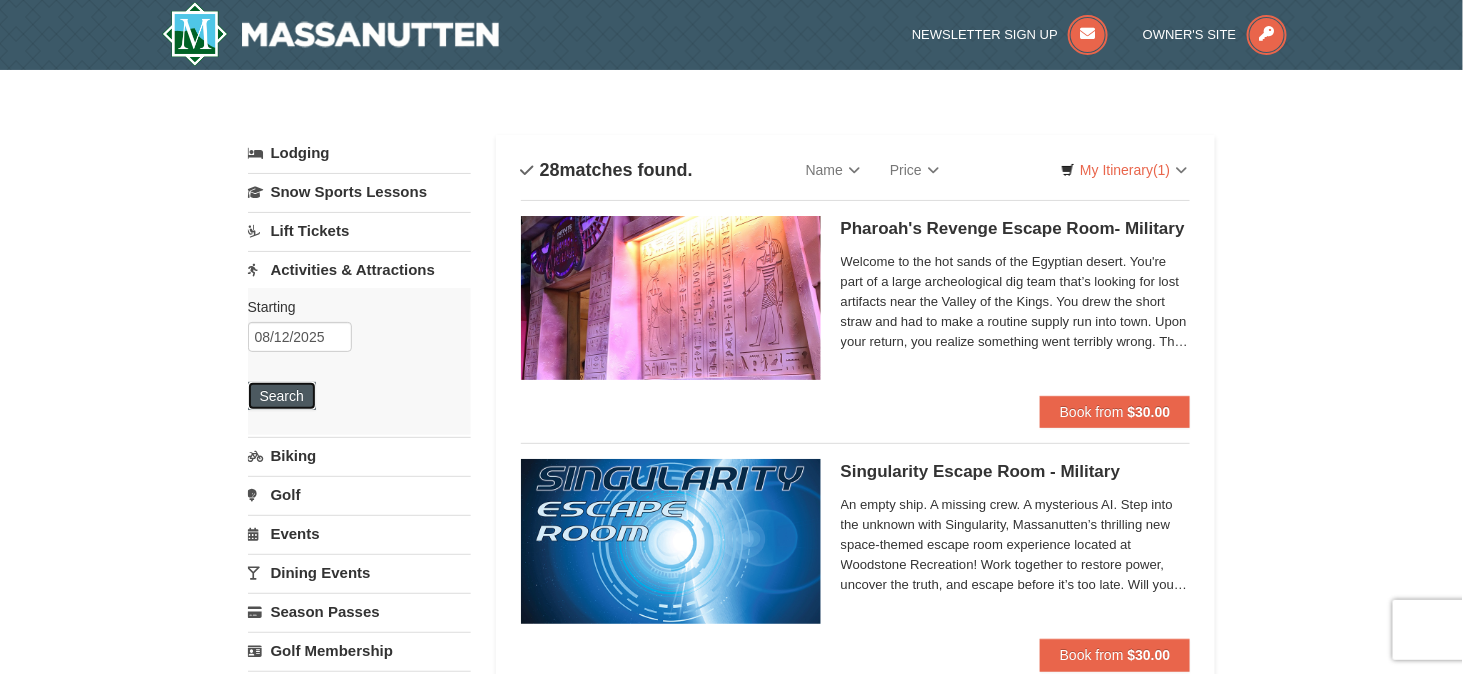 click on "Search" at bounding box center [282, 396] 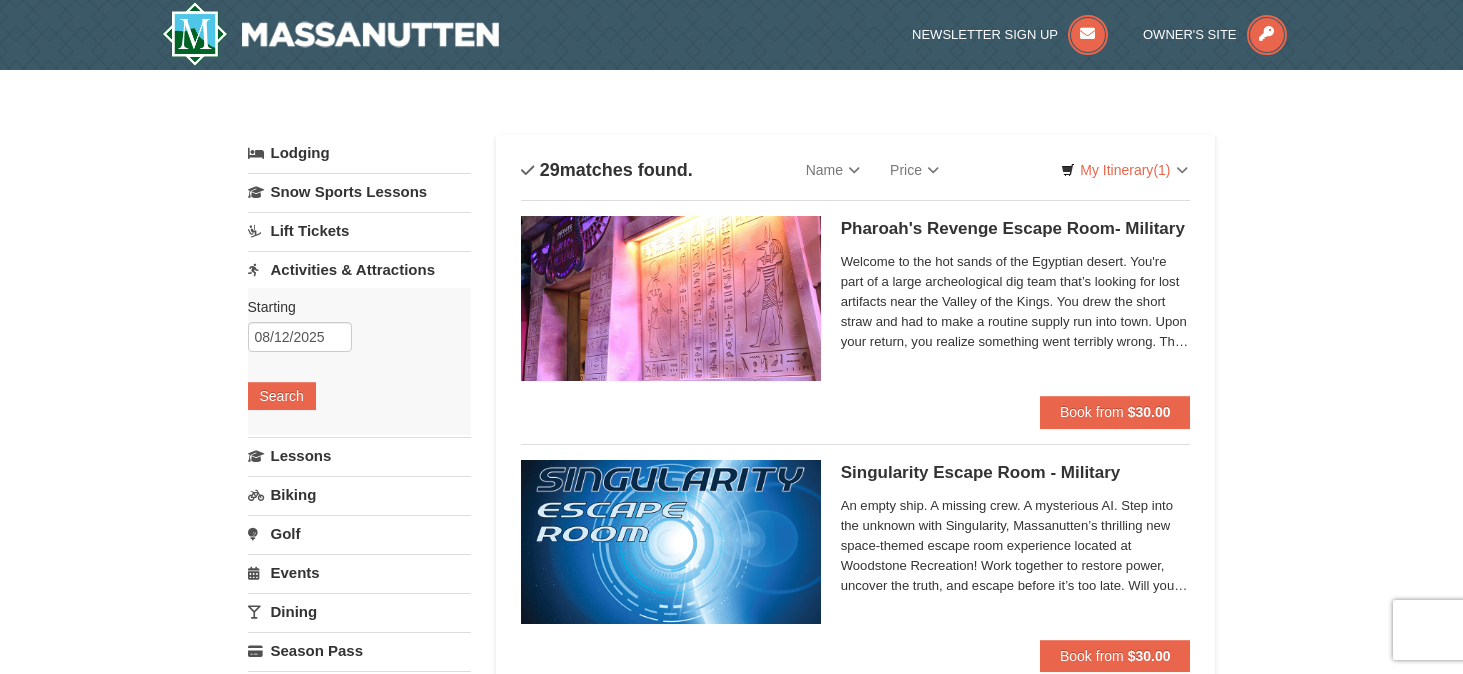 scroll, scrollTop: 0, scrollLeft: 0, axis: both 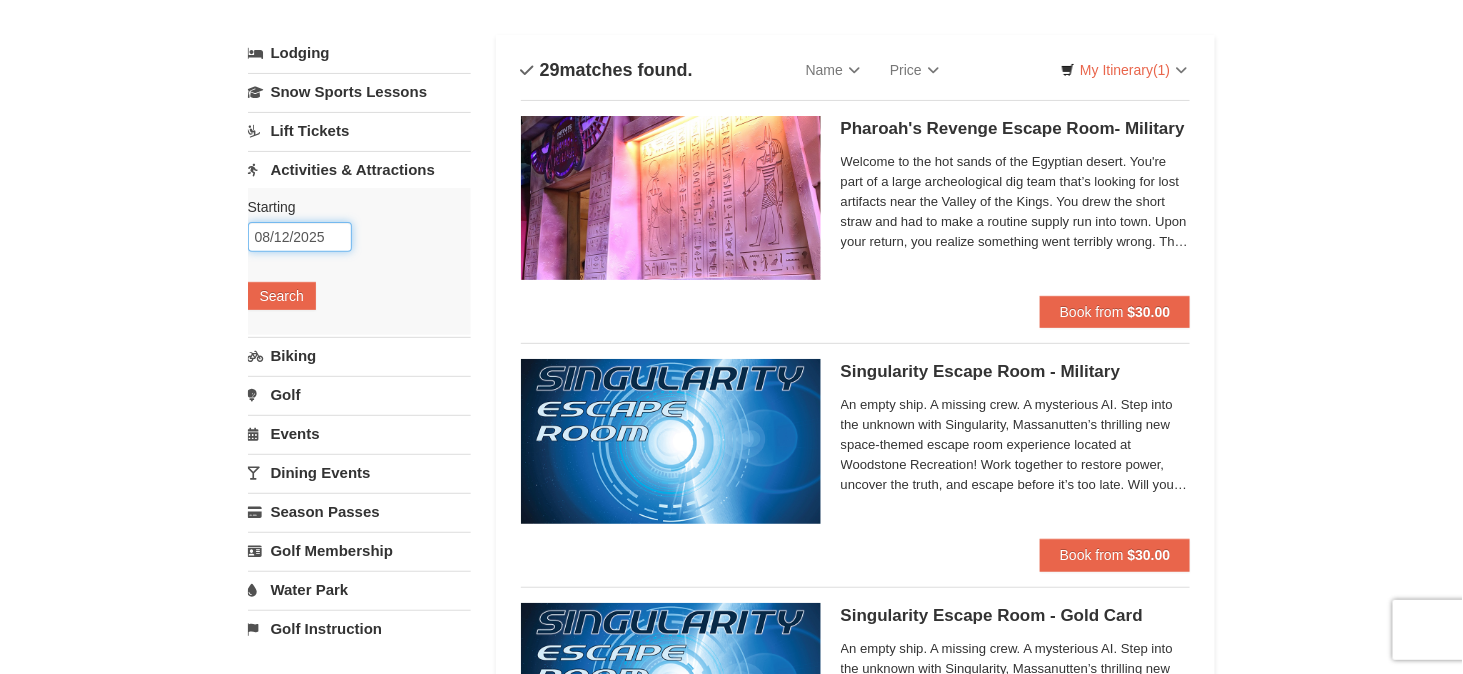 click on "08/12/2025" at bounding box center [300, 237] 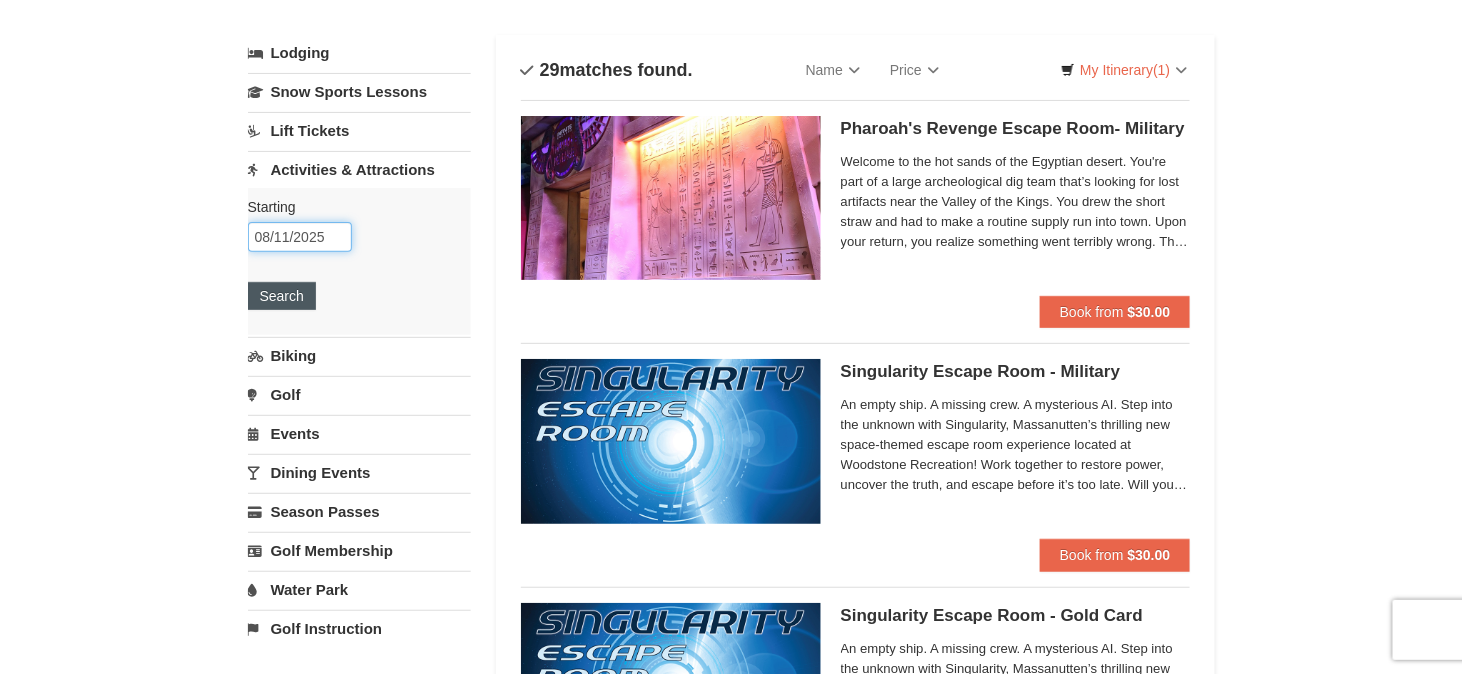 type on "08/11/2025" 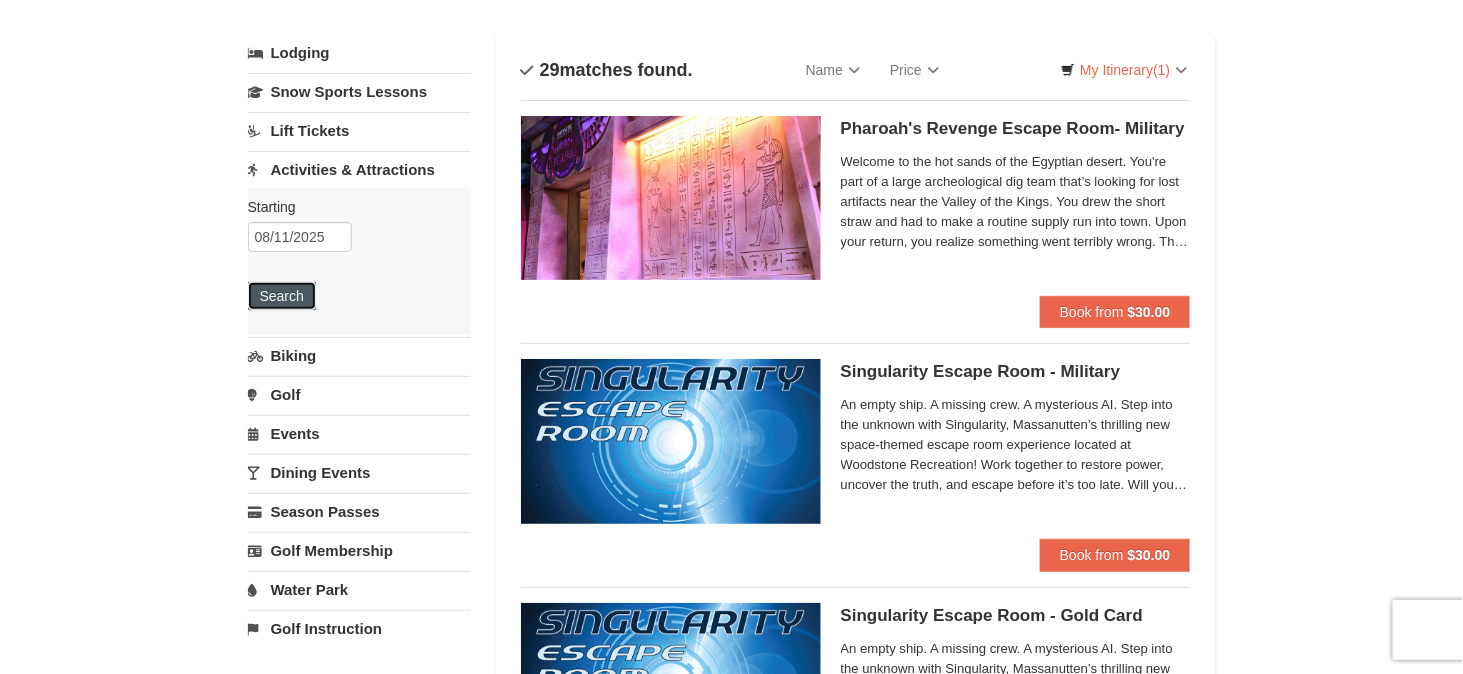 click on "Search" at bounding box center [282, 296] 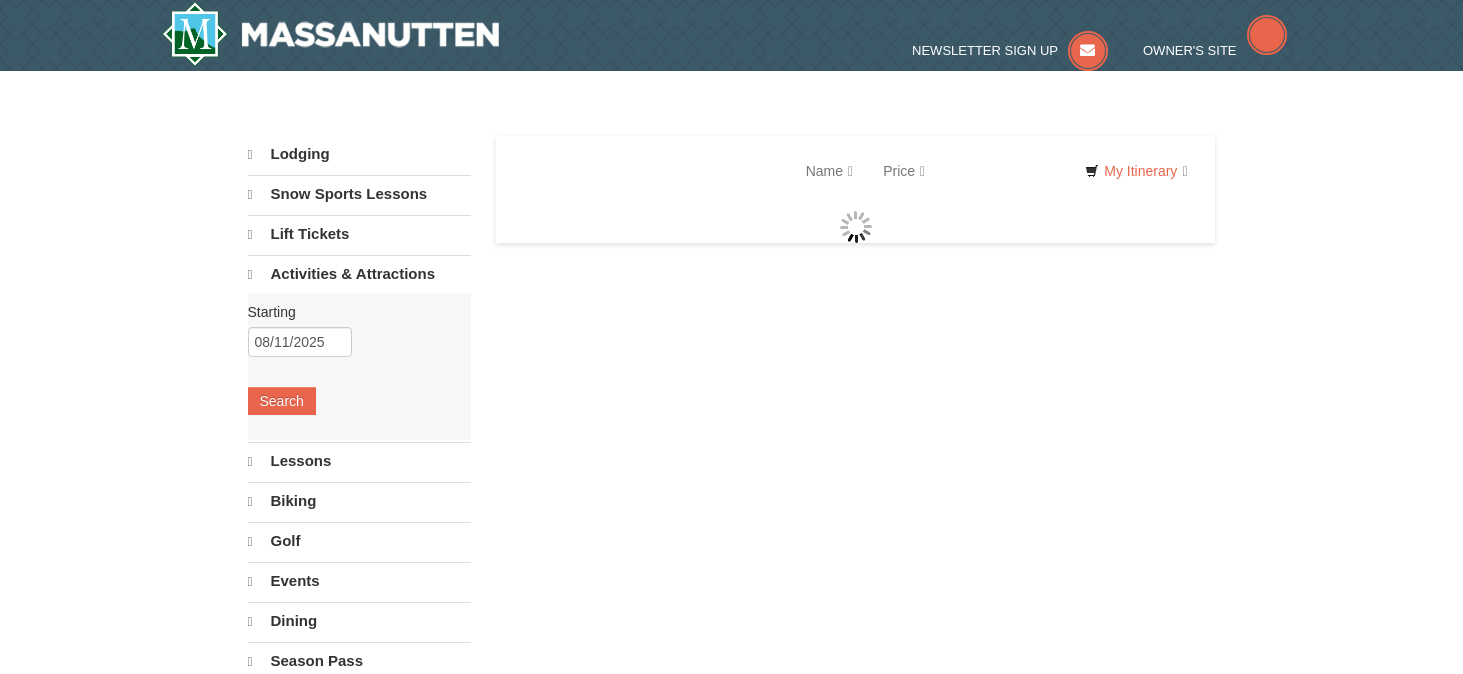 scroll, scrollTop: 0, scrollLeft: 0, axis: both 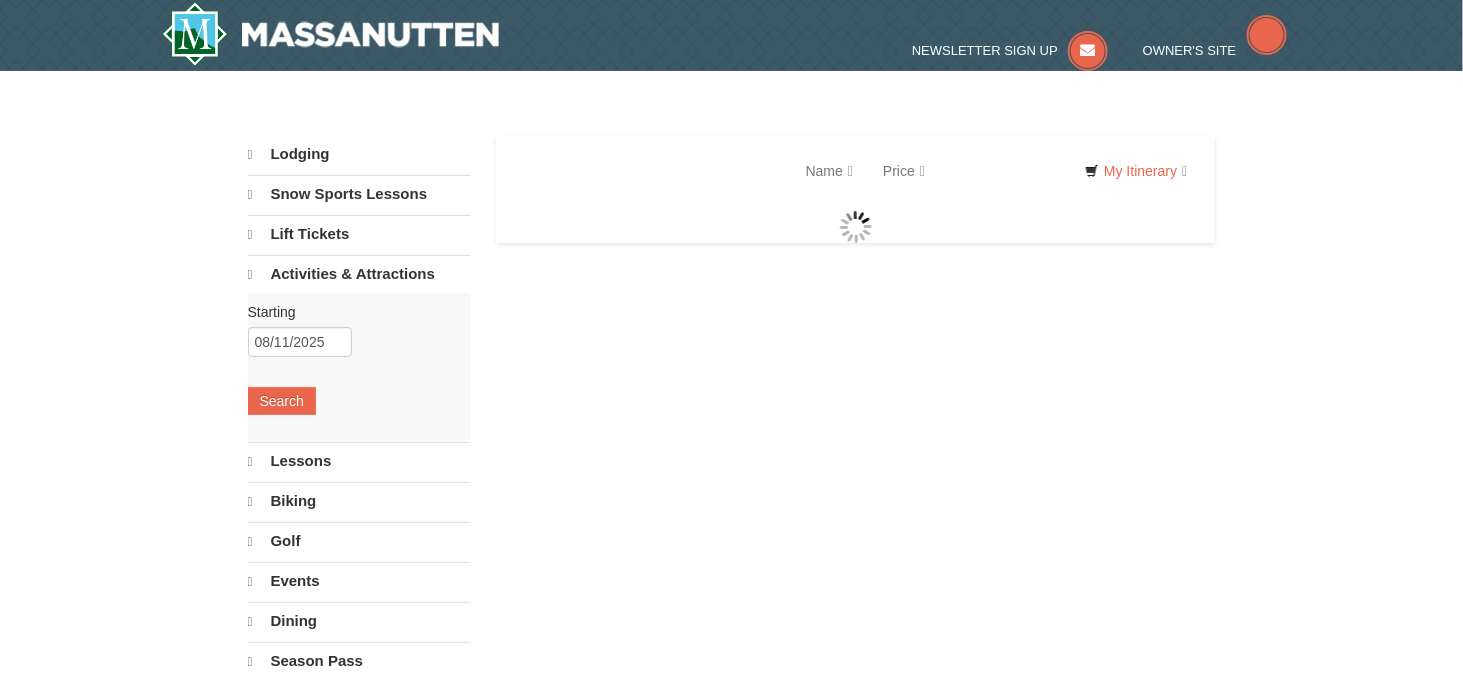 select on "8" 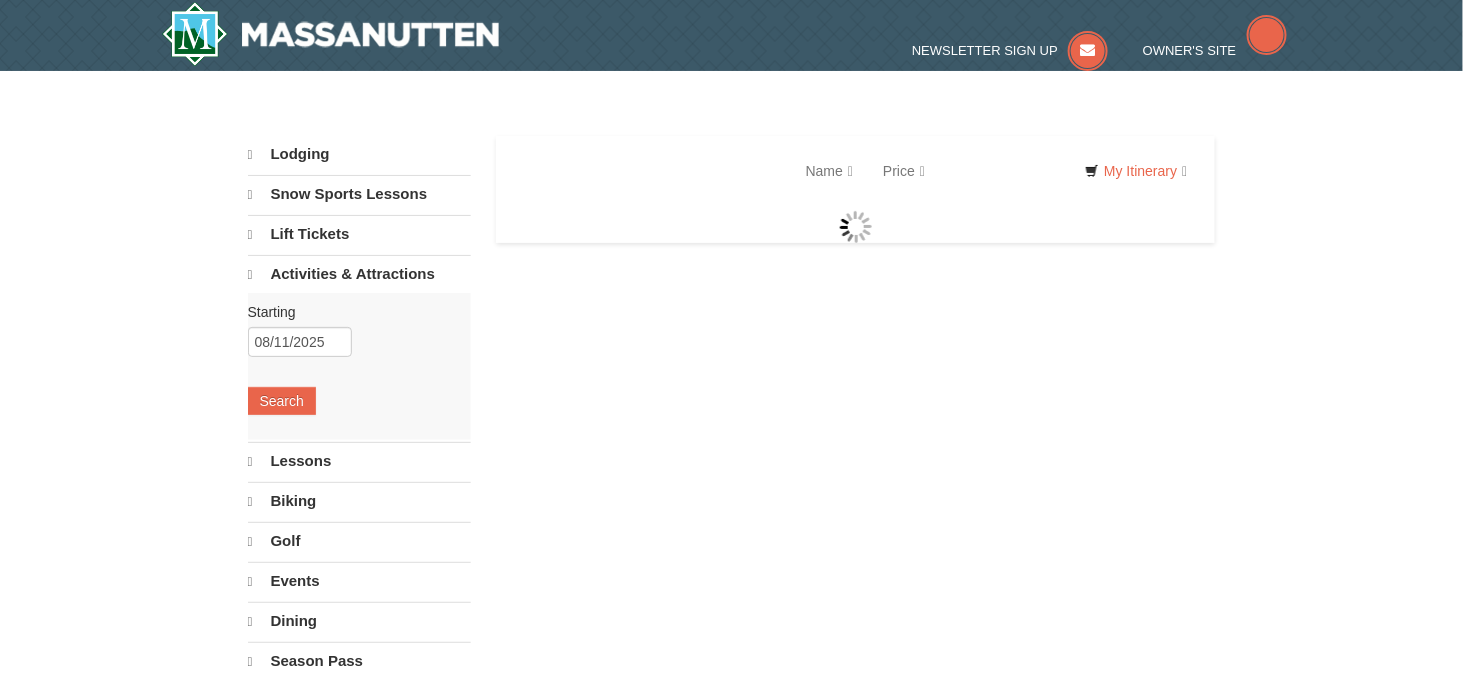 select on "8" 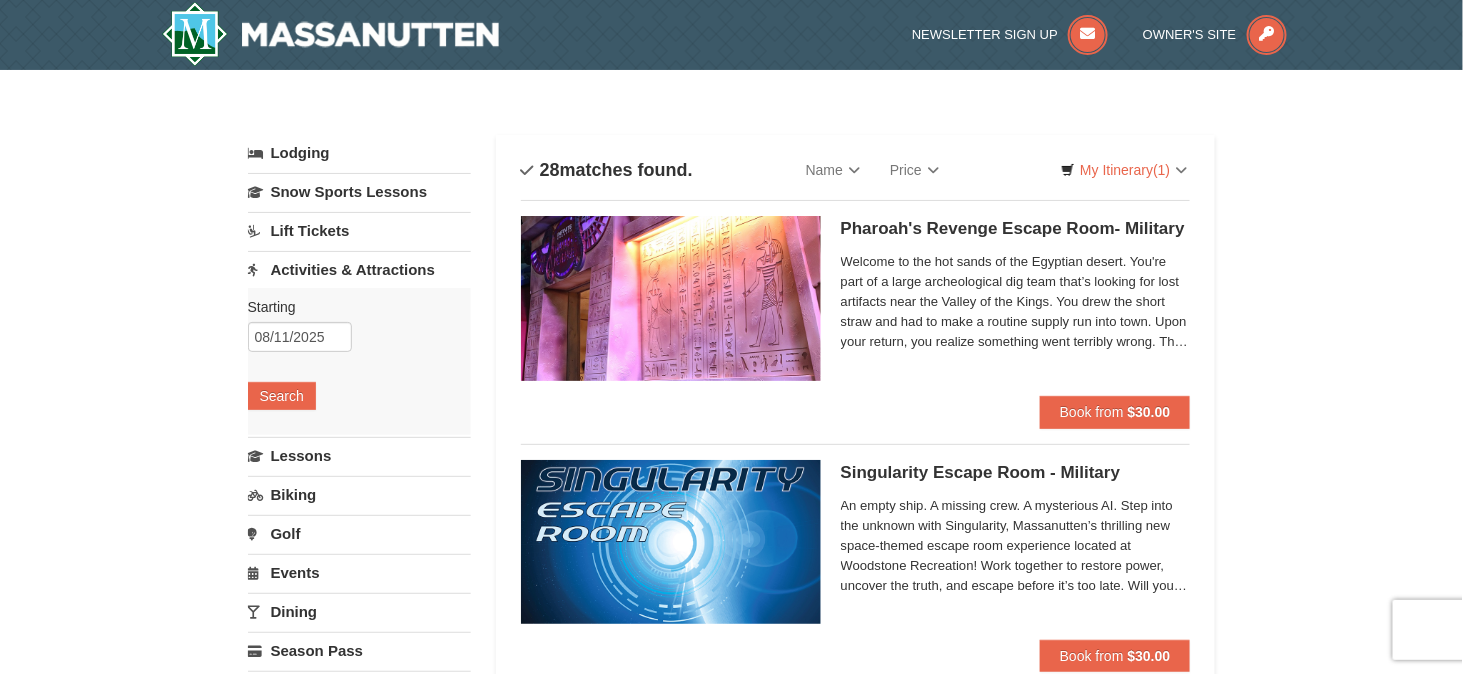 scroll, scrollTop: 0, scrollLeft: 0, axis: both 